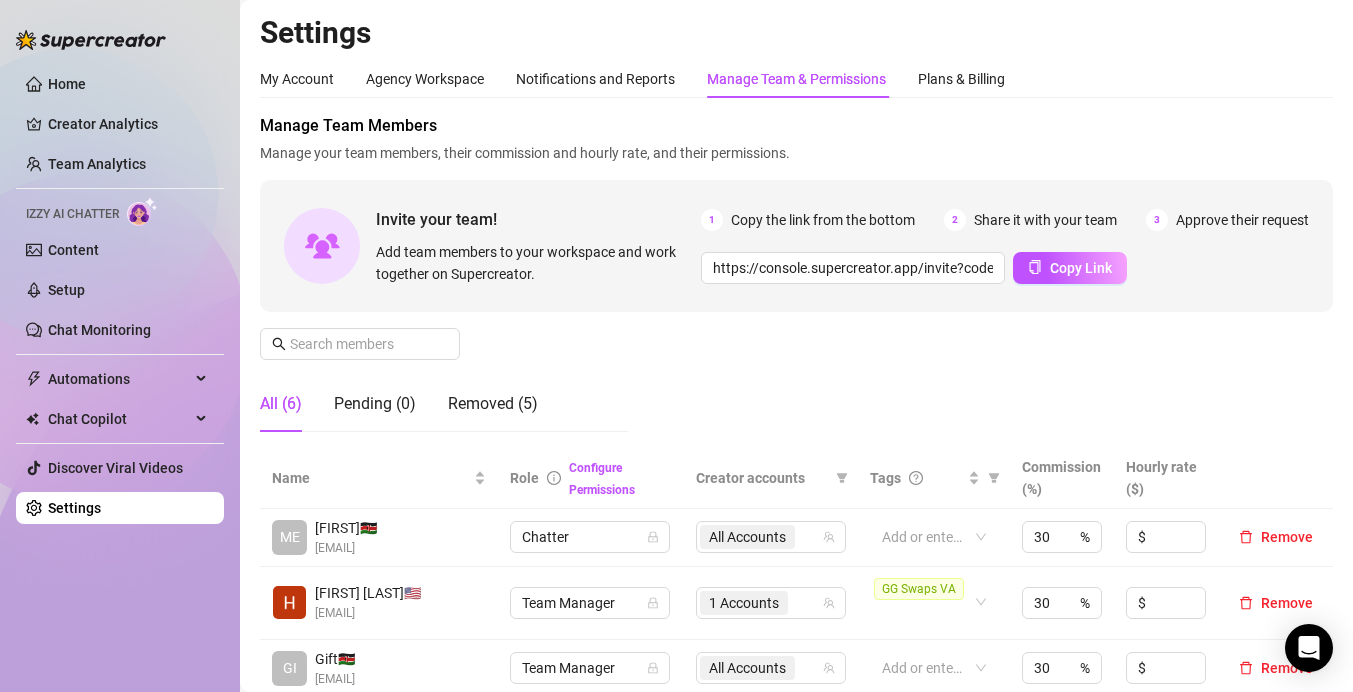 scroll, scrollTop: 0, scrollLeft: 0, axis: both 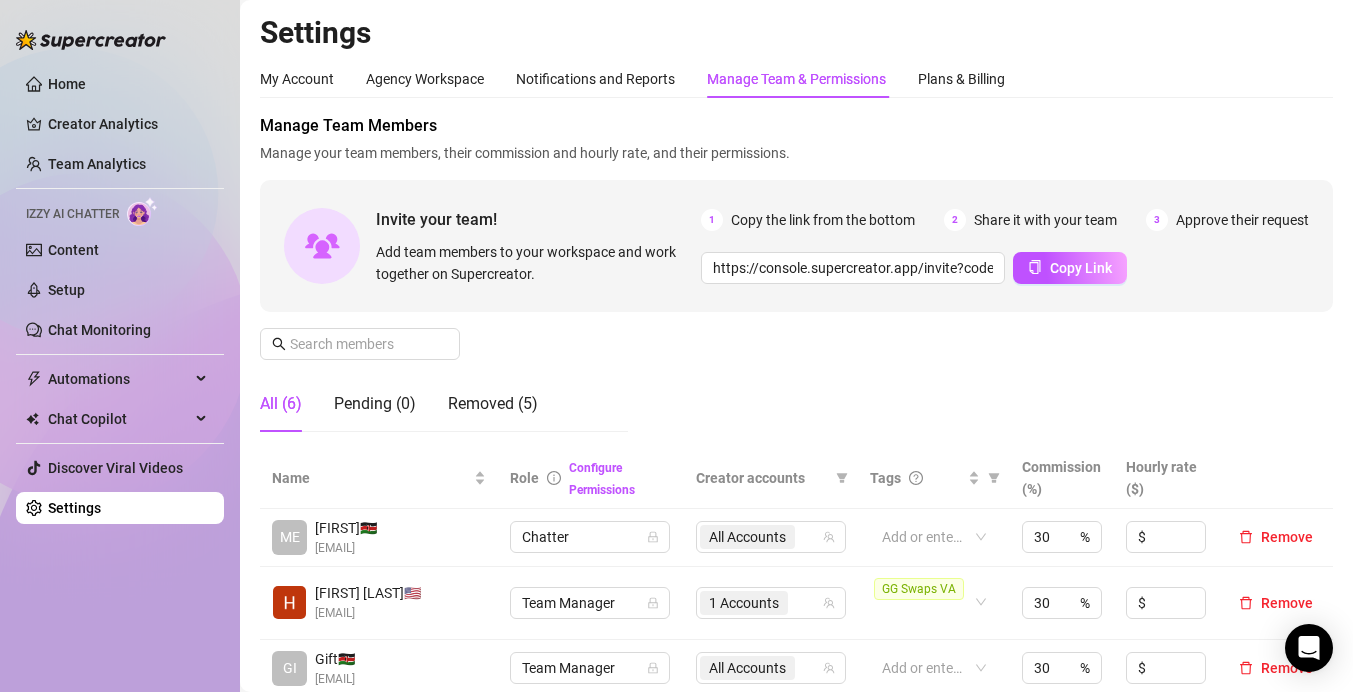 click on "Invite your team! Add team members to your workspace and work together on Supercreator. 1 Copy the link from the bottom 2 Share it with your team 3 Approve their request https://console.supercreator.app/invite?code=BirRbJOqioYc4kncYKt6mfAdX8k1&workspace=Holly%20Beth Copy Link" at bounding box center [796, 246] 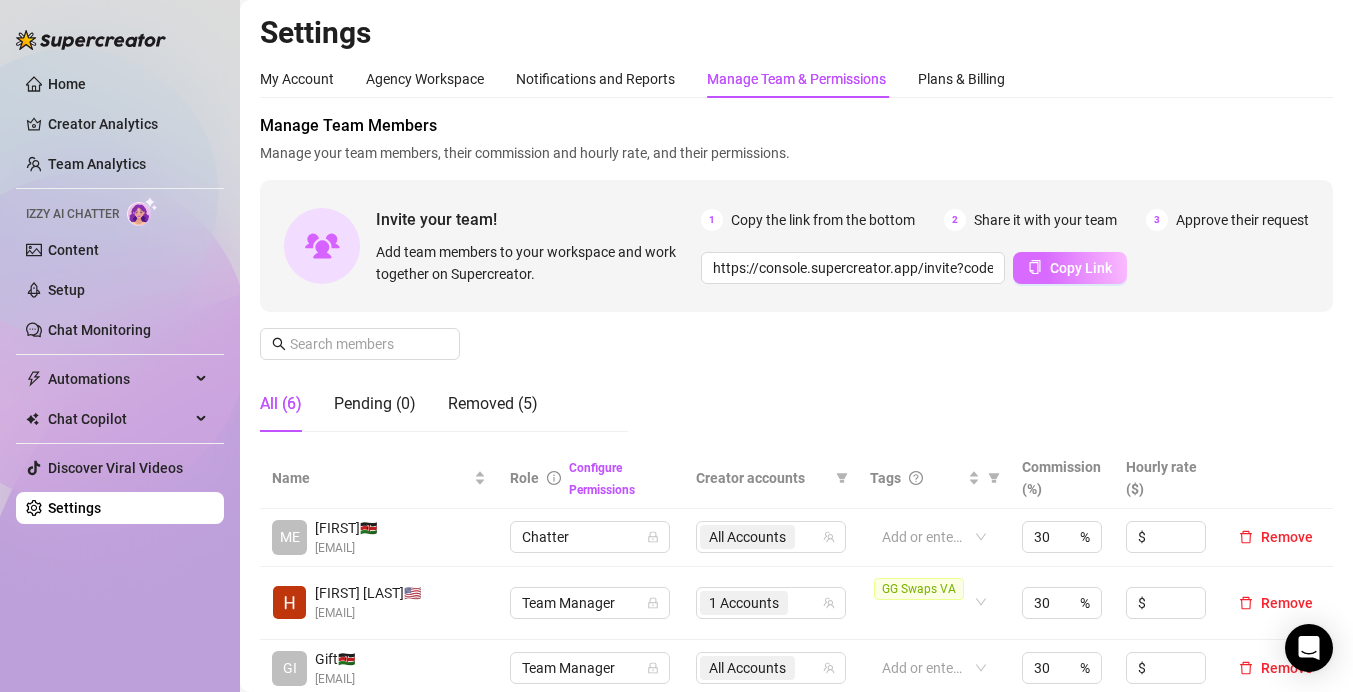 click on "Copy Link" at bounding box center [1081, 268] 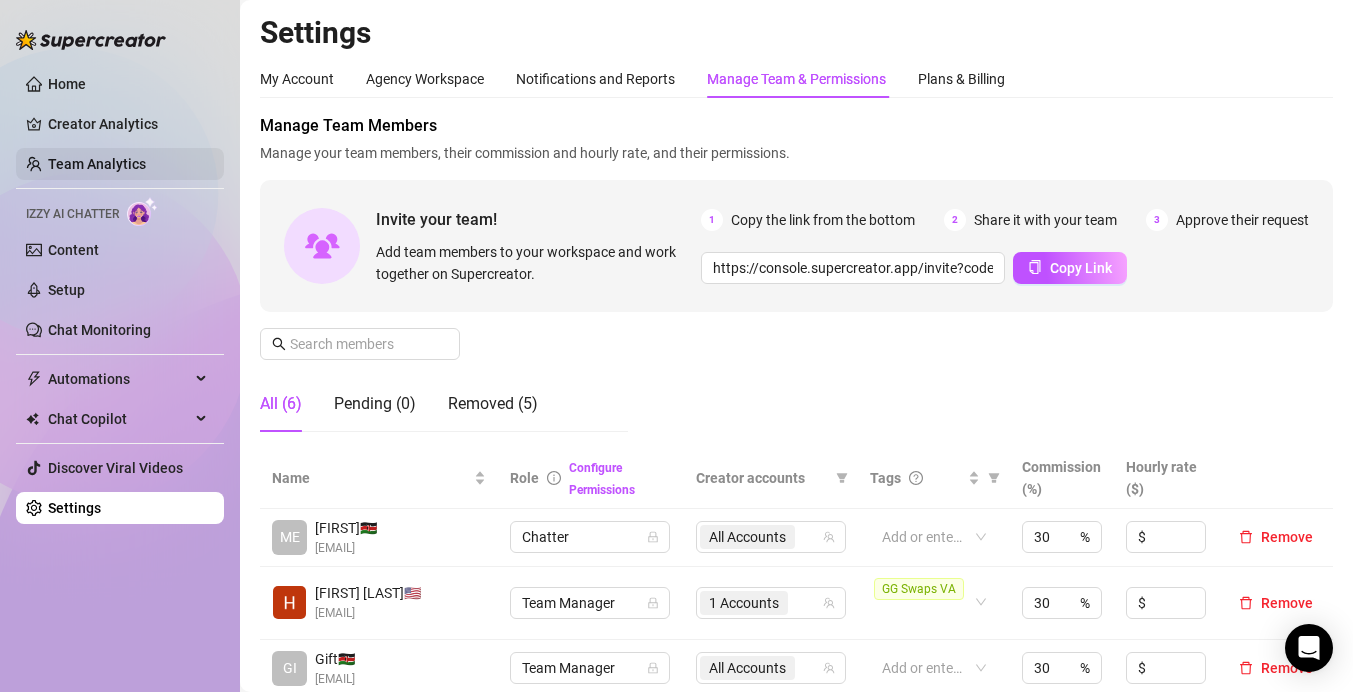 click on "Team Analytics" at bounding box center (97, 164) 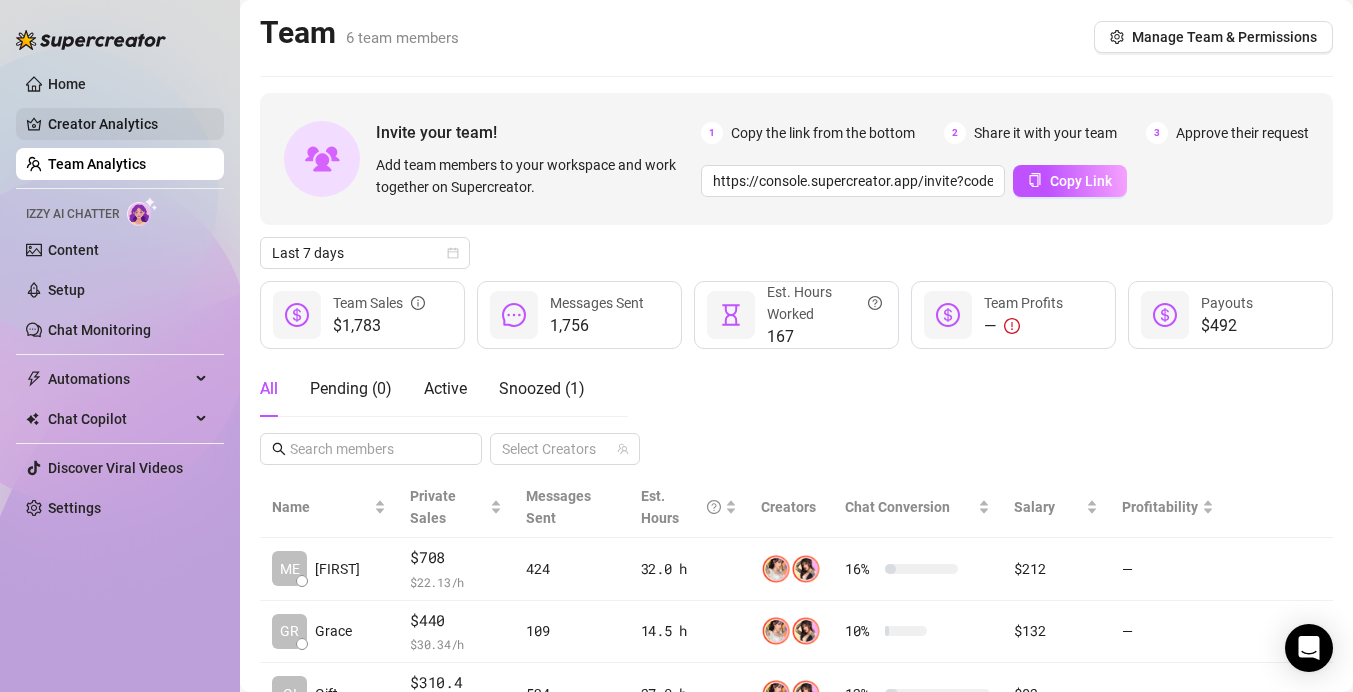 click on "Creator Analytics" at bounding box center (128, 124) 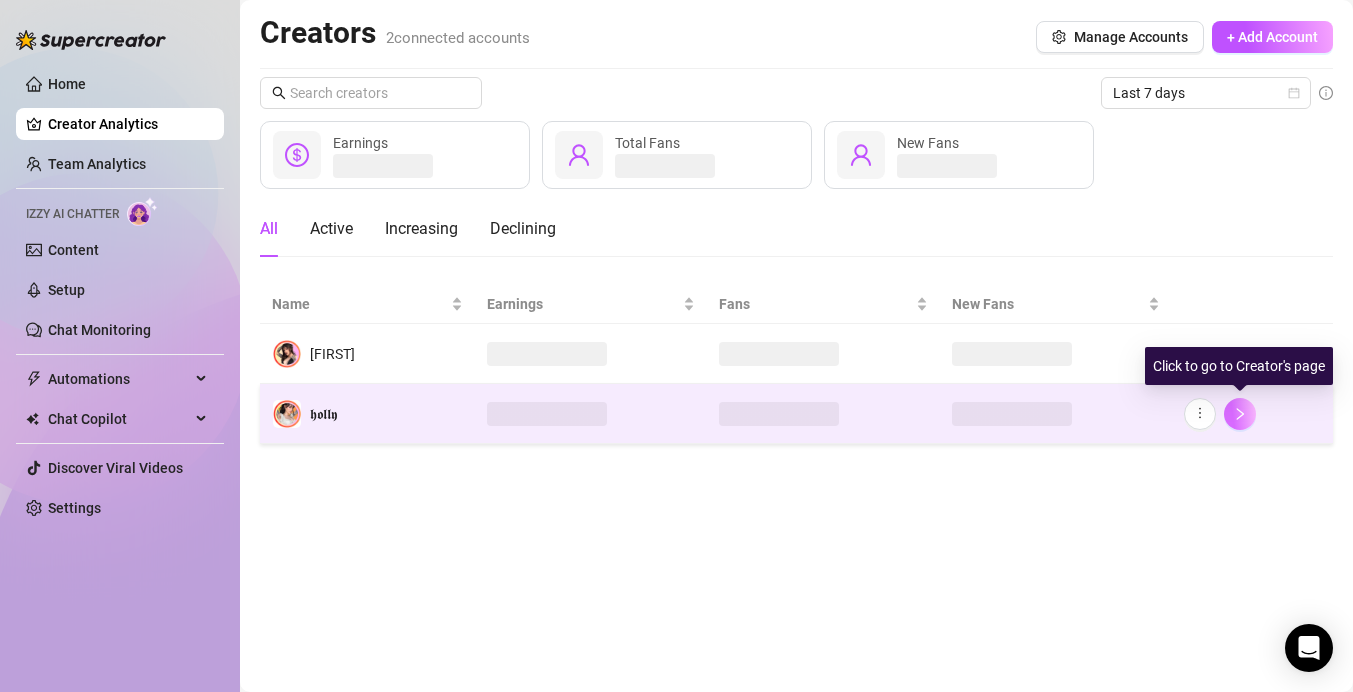 click at bounding box center (1240, 414) 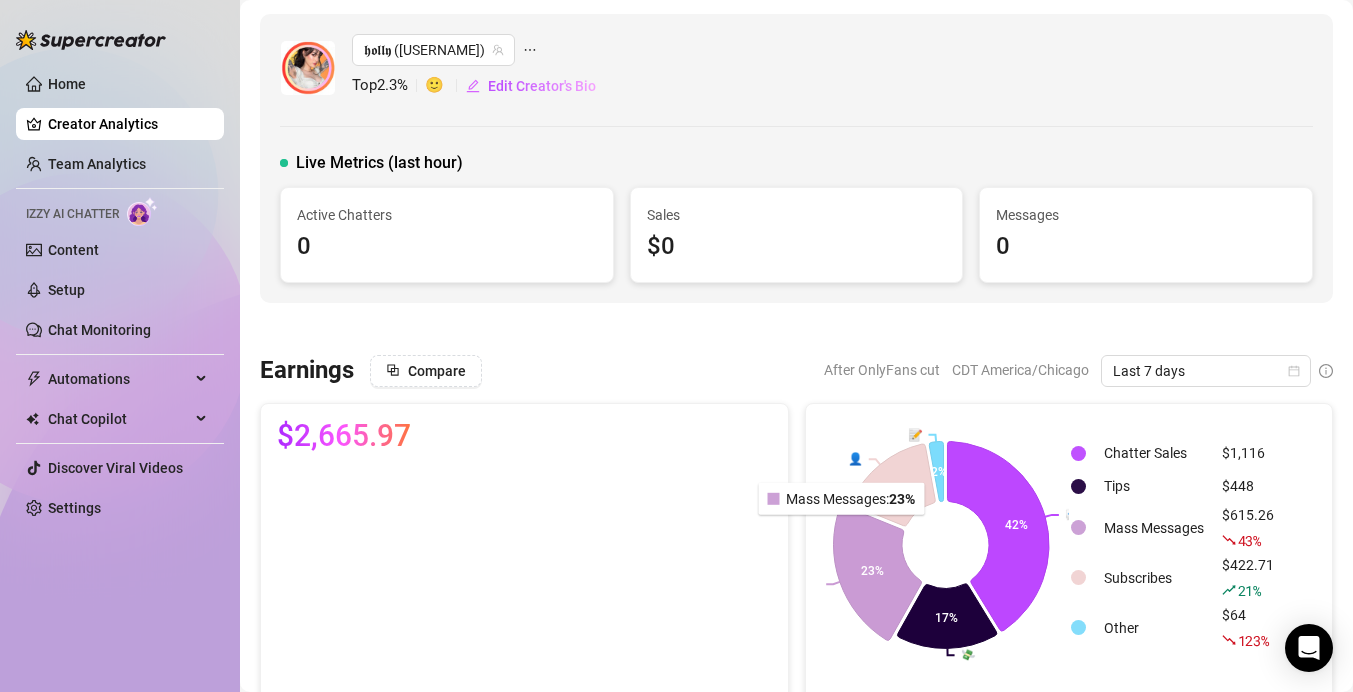 scroll, scrollTop: 81, scrollLeft: 0, axis: vertical 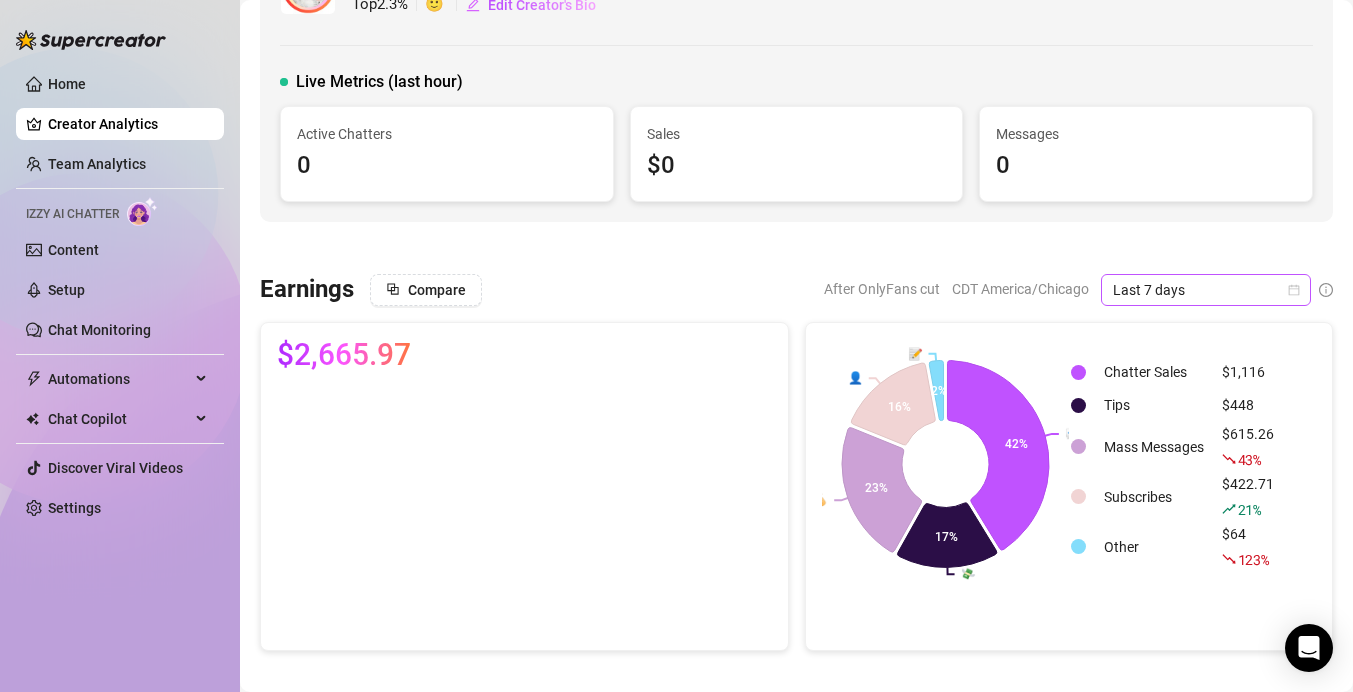 click on "Last 7 days" at bounding box center (1206, 290) 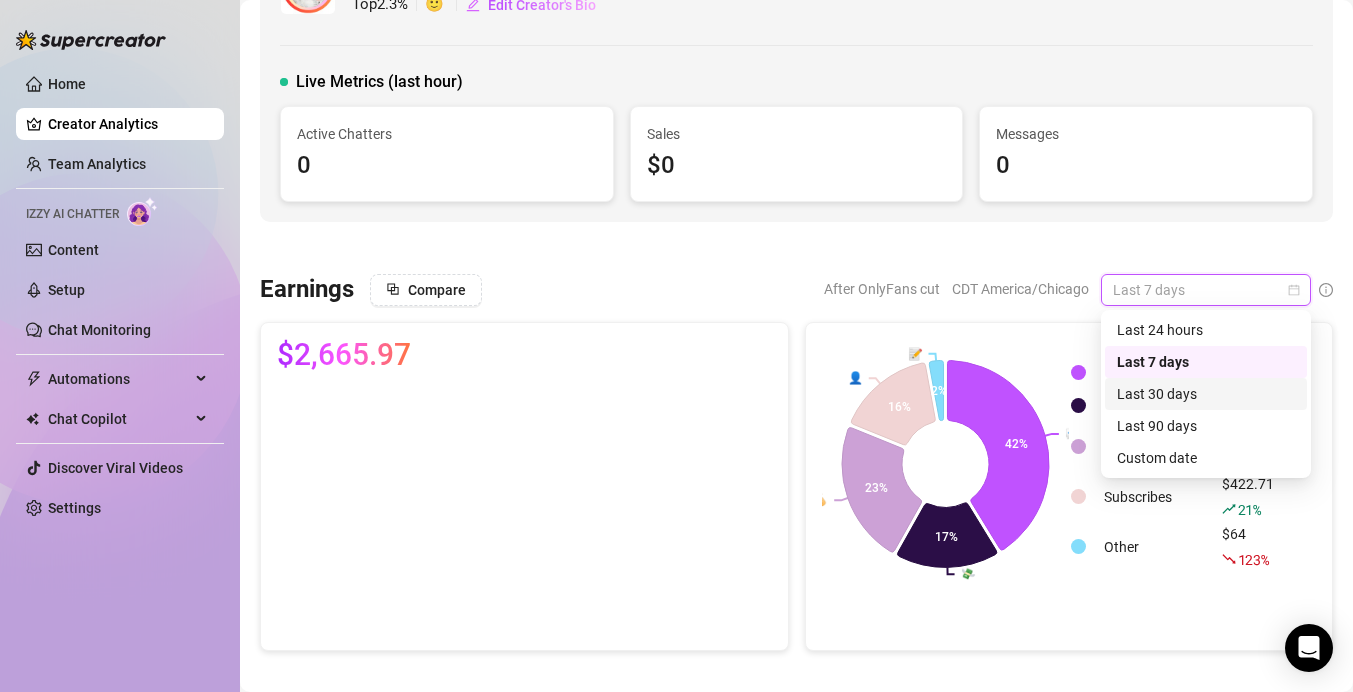 click on "Last 30 days" at bounding box center [1206, 394] 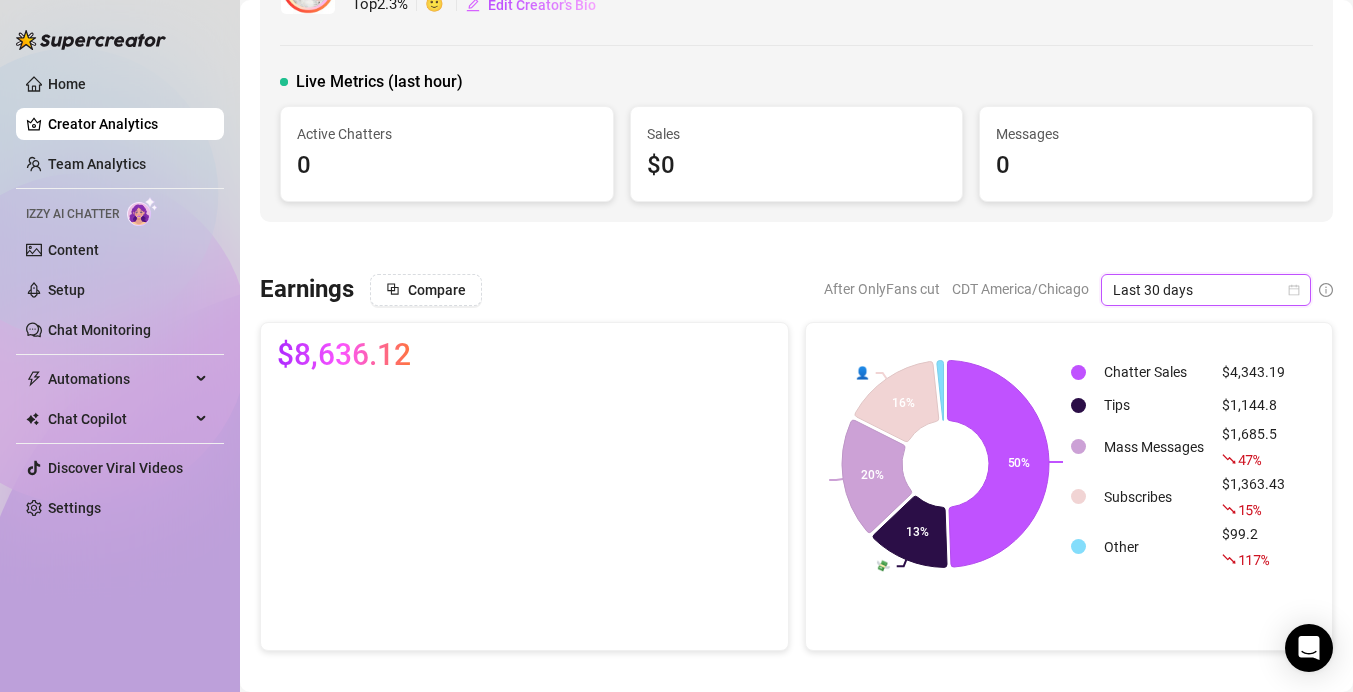 scroll, scrollTop: 169, scrollLeft: 0, axis: vertical 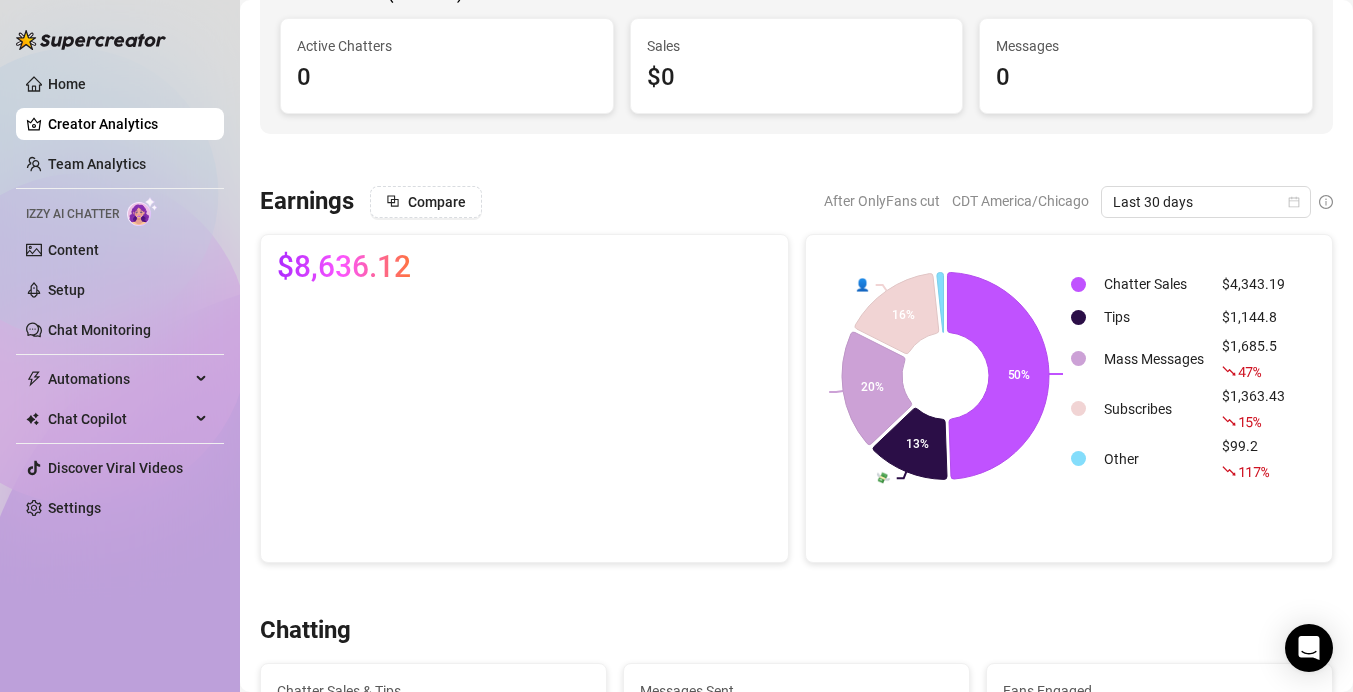 click on "Earnings Compare After OnlyFans cut CDT America/Chicago Last 30 days $8,636.12 💬 💸 💰 👤 50% 13% 20% 16% Chatter Sales $4,343.19 Tips $1,144.8 Mass Messages $1,685.5 47 % Subscribes $1,363.43 15 % Other $99.2 117%" at bounding box center [796, 374] 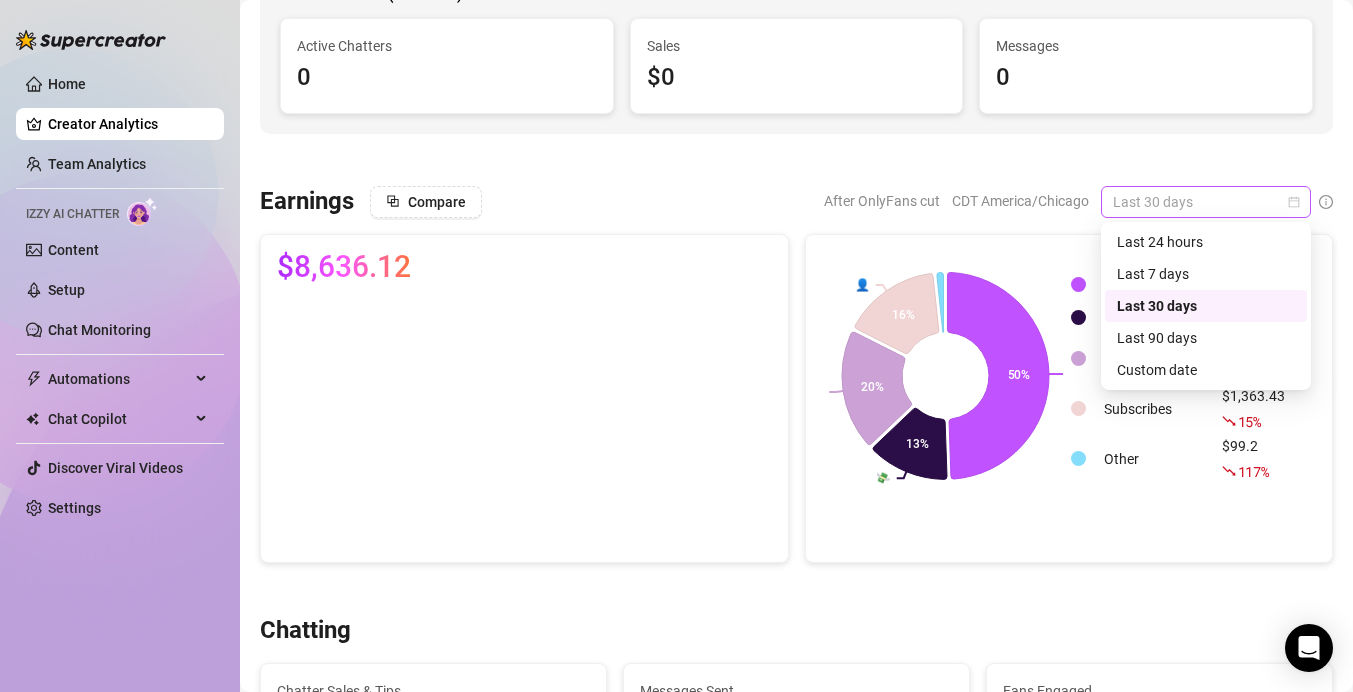 click on "Last 30 days" at bounding box center (1206, 202) 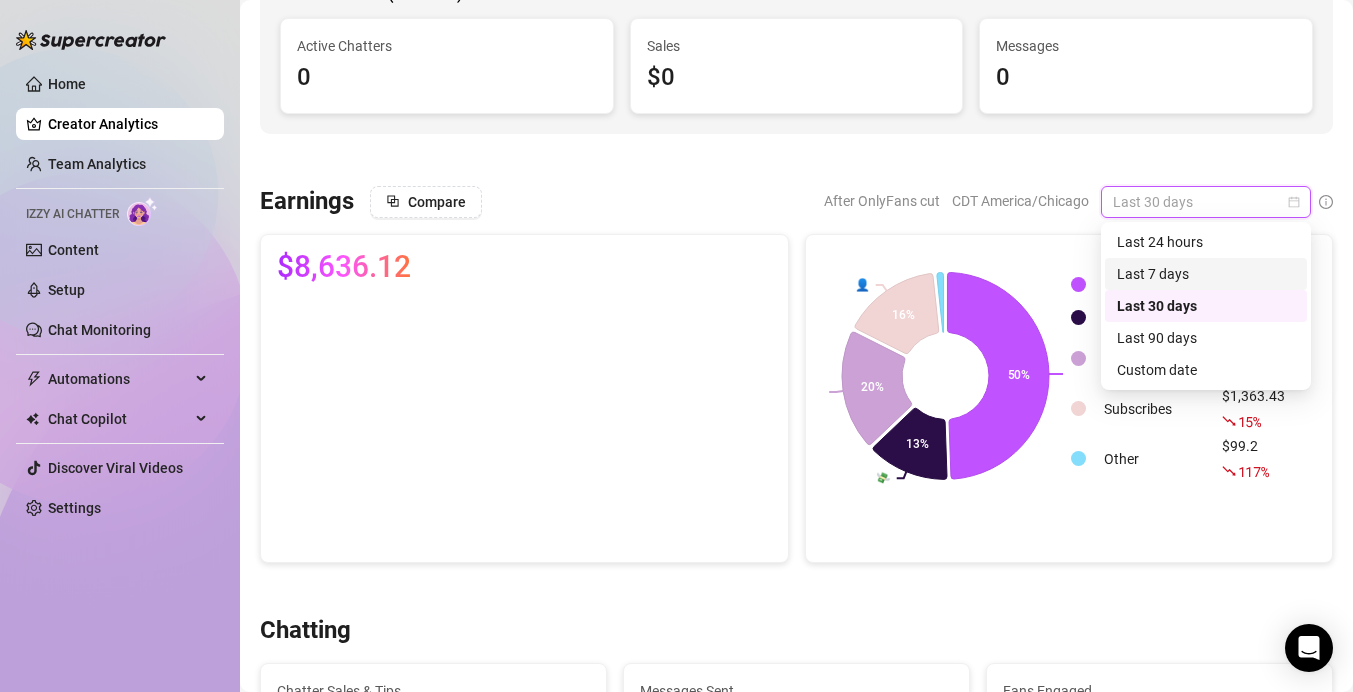 click on "Last 7 days" at bounding box center [1206, 274] 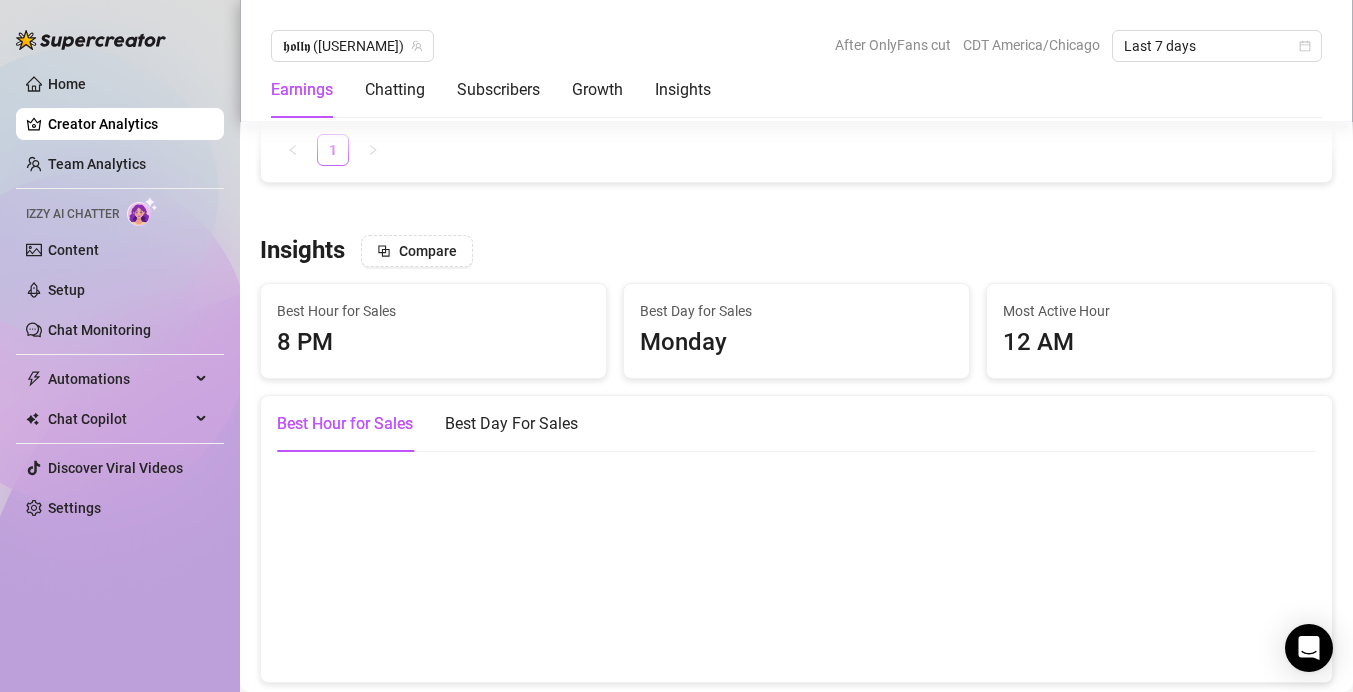 scroll, scrollTop: 2983, scrollLeft: 0, axis: vertical 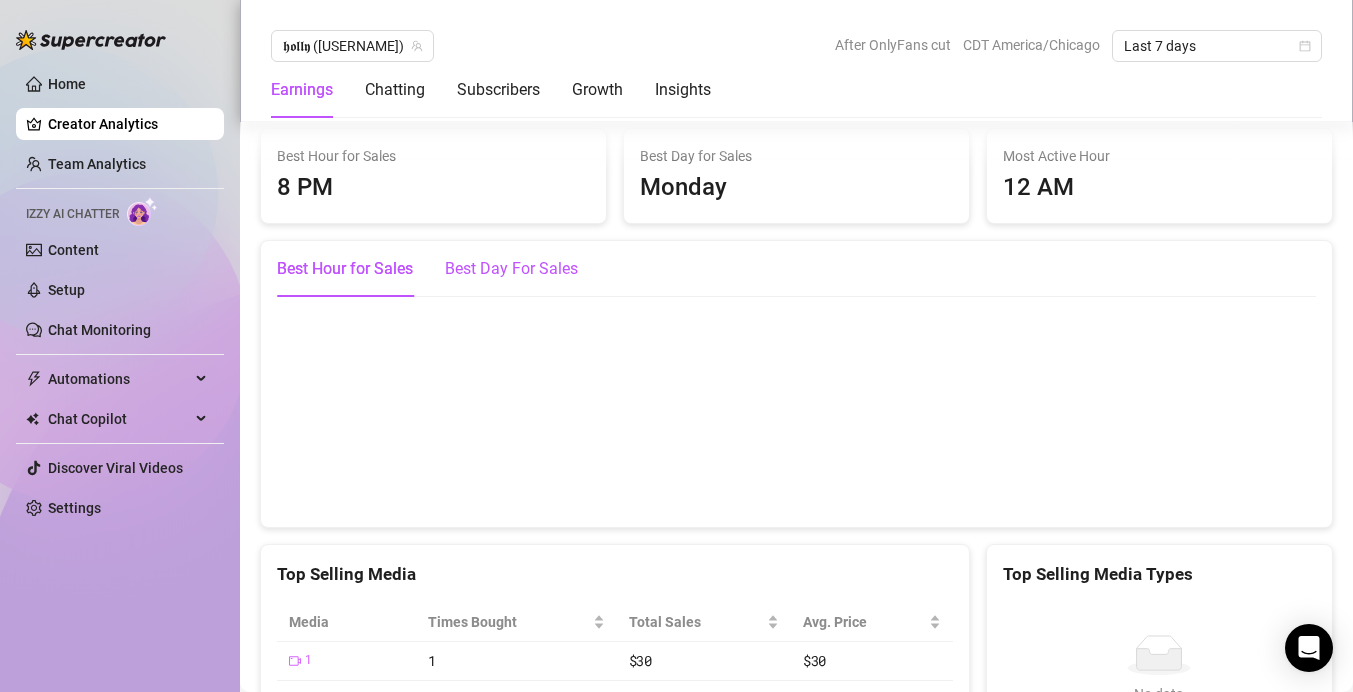 click on "Best Day For Sales" at bounding box center [511, 269] 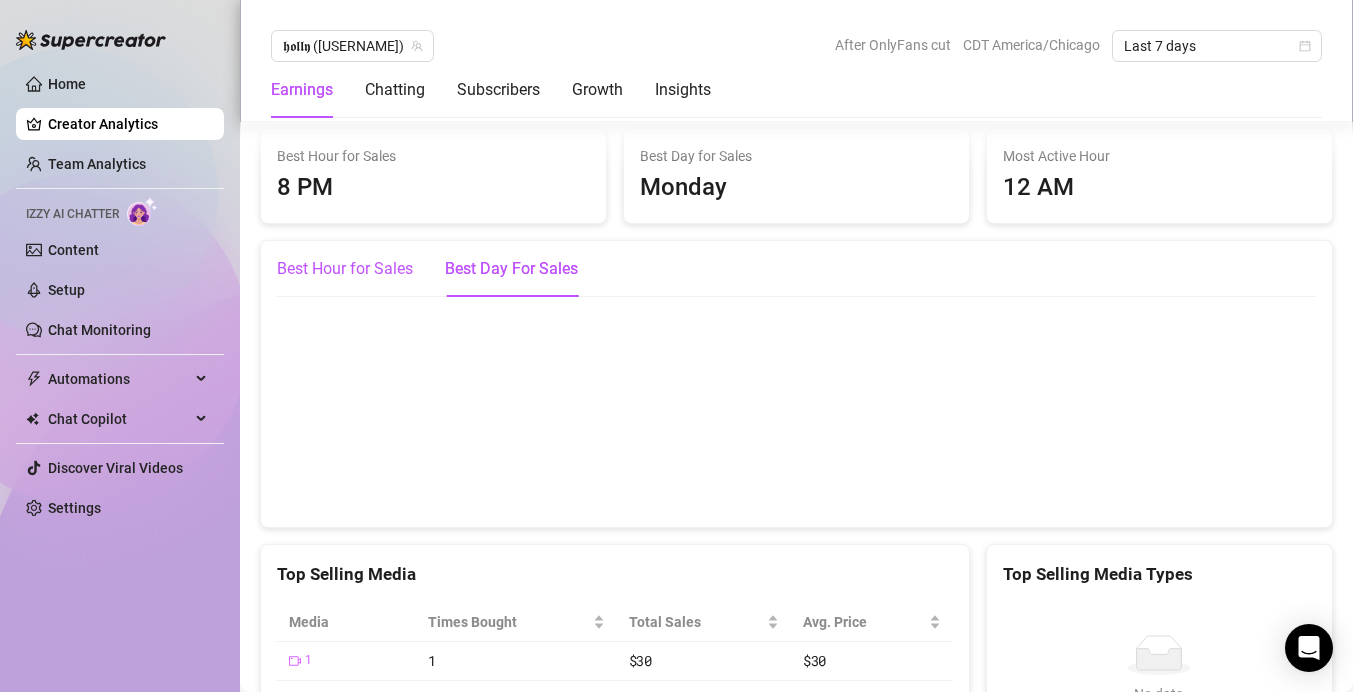 click on "Best Hour for Sales" at bounding box center (345, 269) 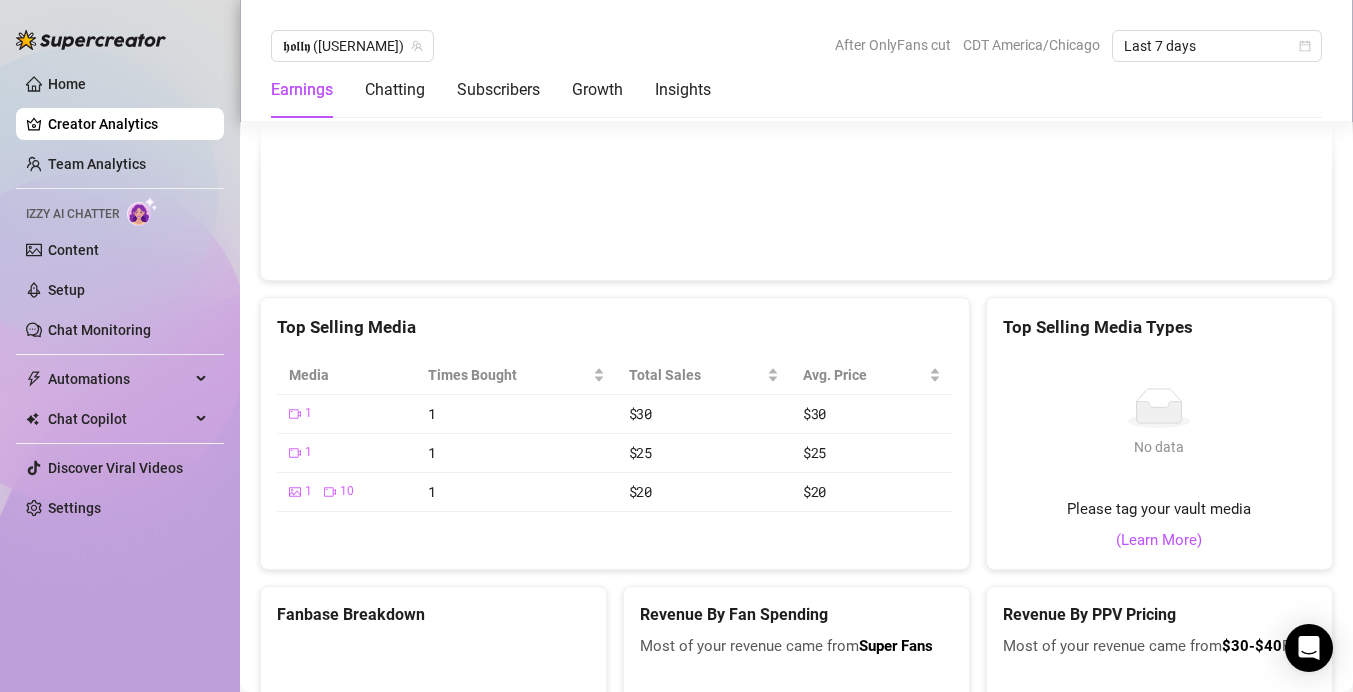 scroll, scrollTop: 2965, scrollLeft: 0, axis: vertical 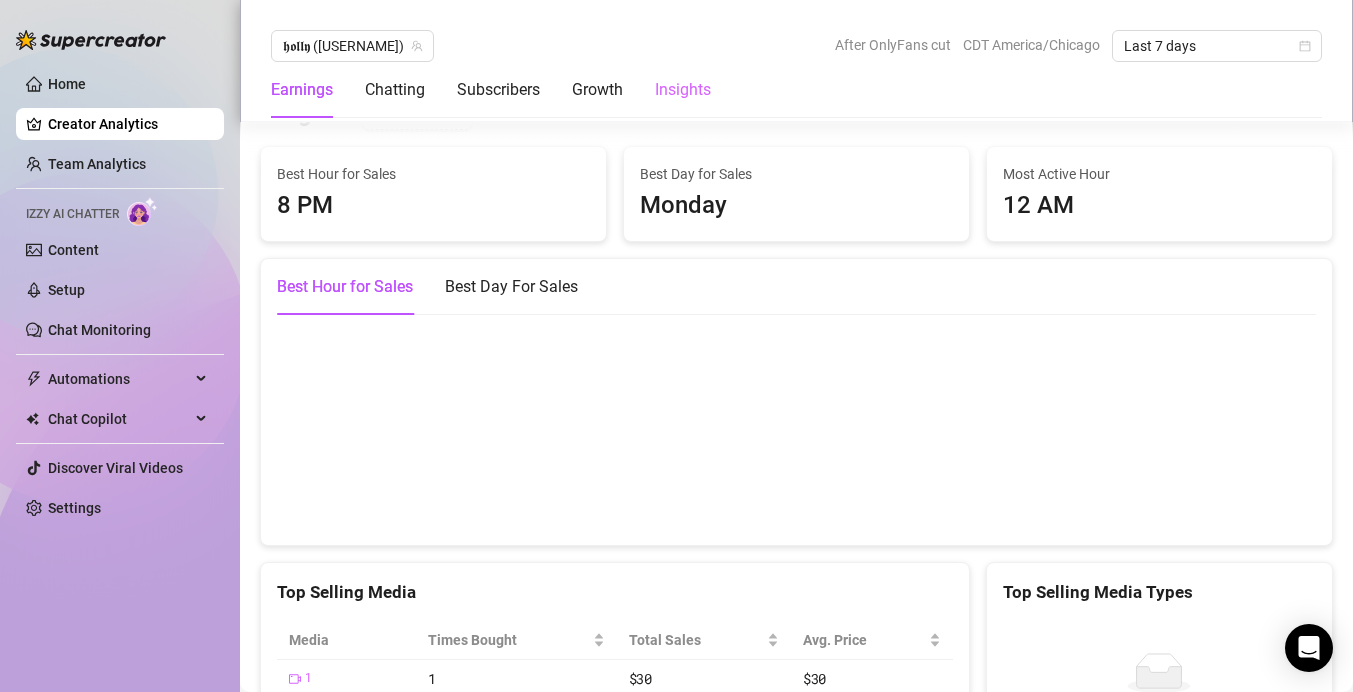 click on "Insights" at bounding box center (683, 90) 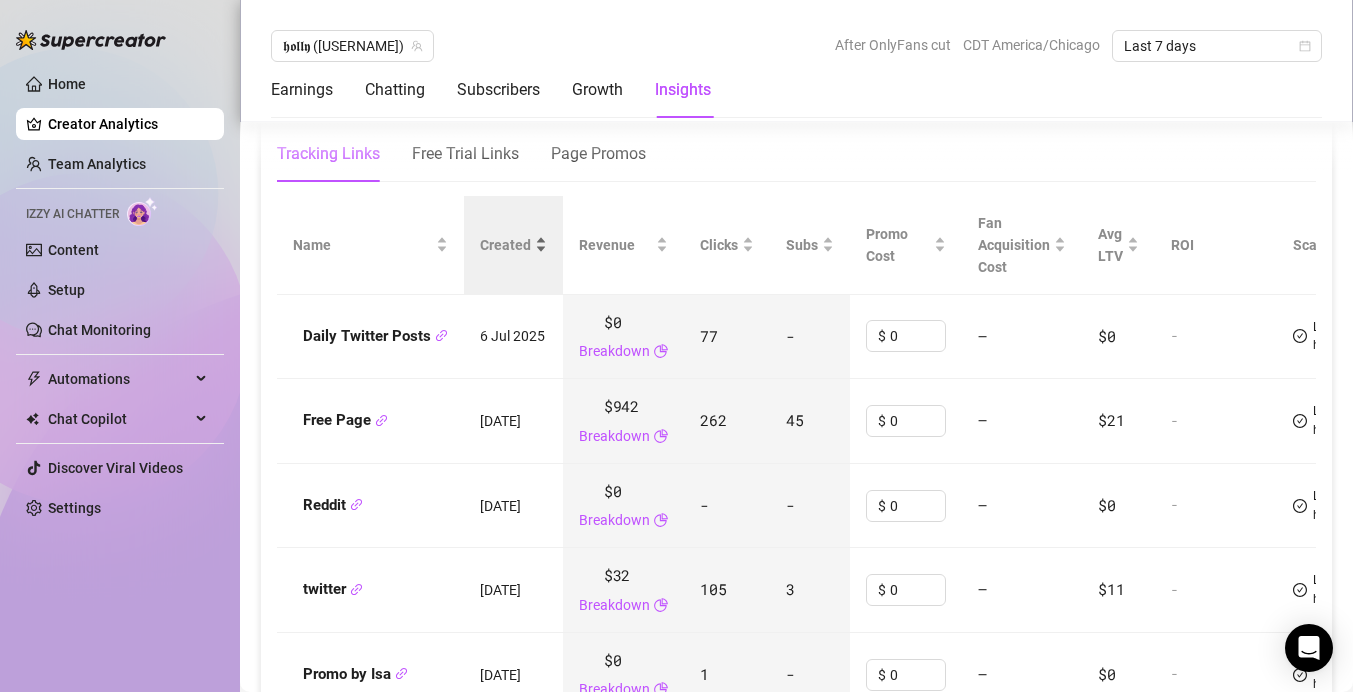 scroll, scrollTop: 2201, scrollLeft: 0, axis: vertical 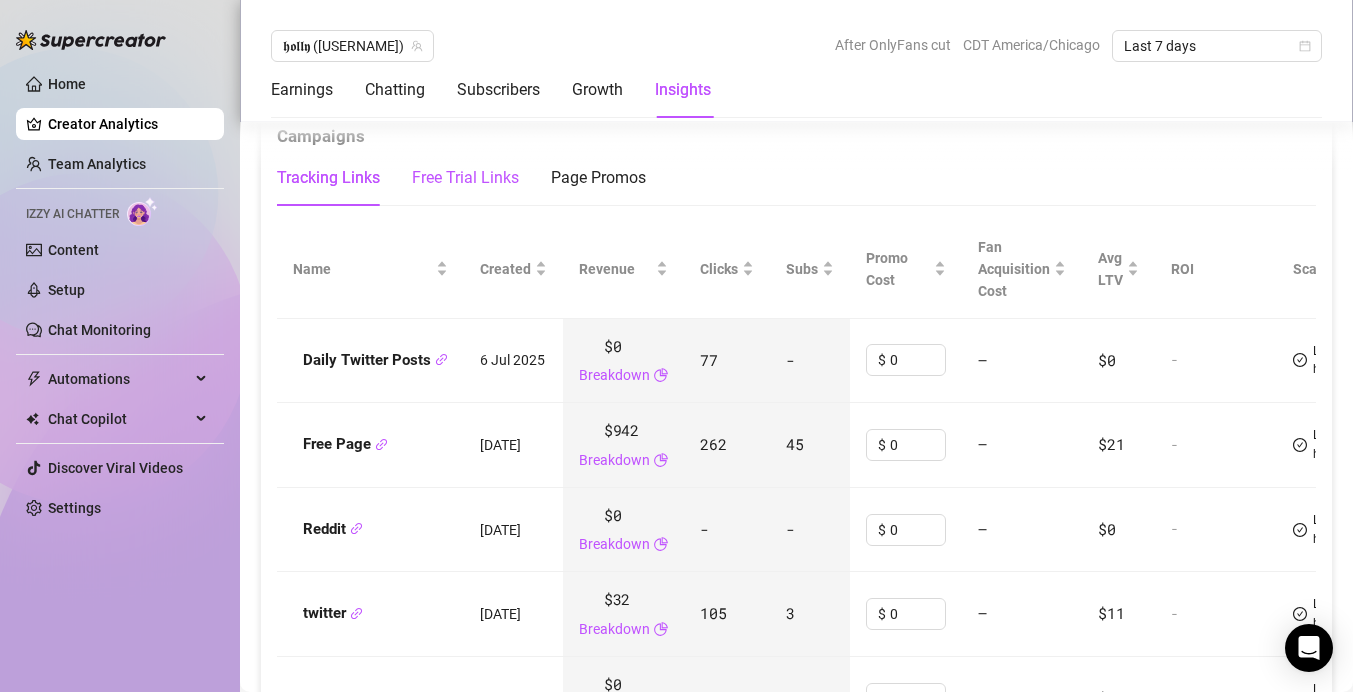 click on "Free Trial Links" at bounding box center (465, 178) 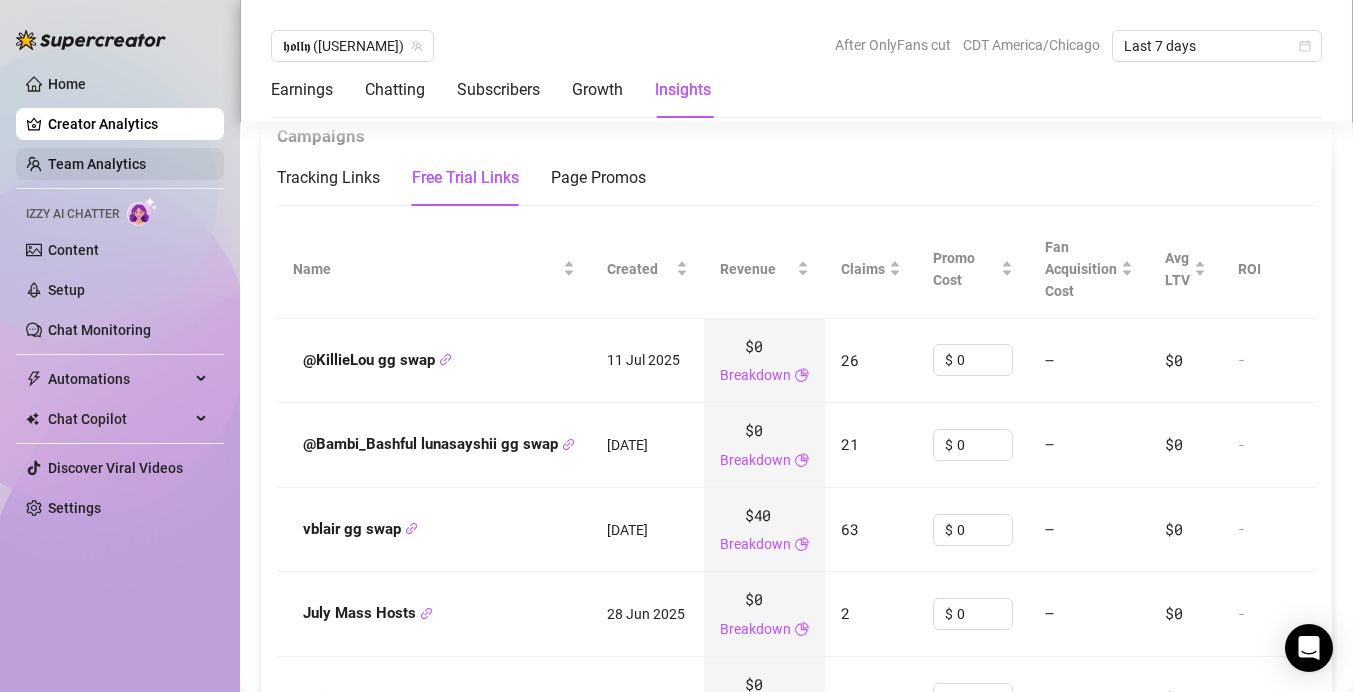 click on "Team Analytics" at bounding box center [97, 164] 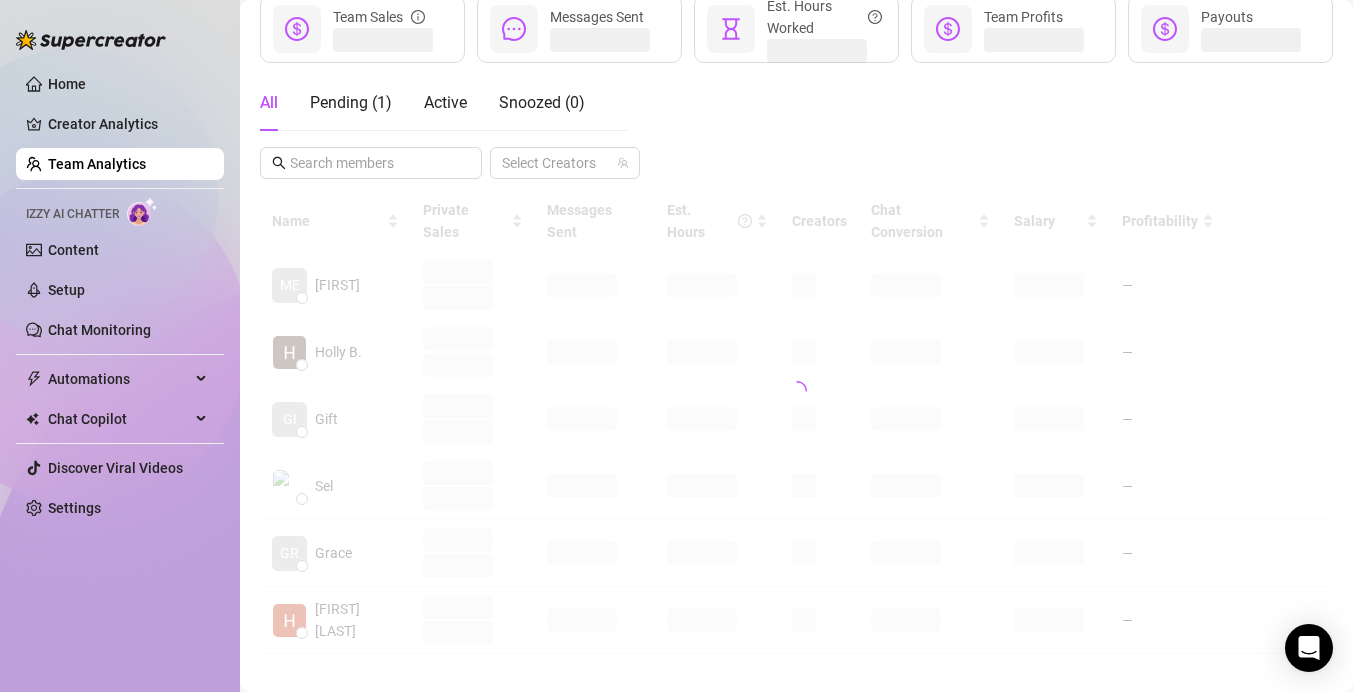 scroll, scrollTop: 344, scrollLeft: 0, axis: vertical 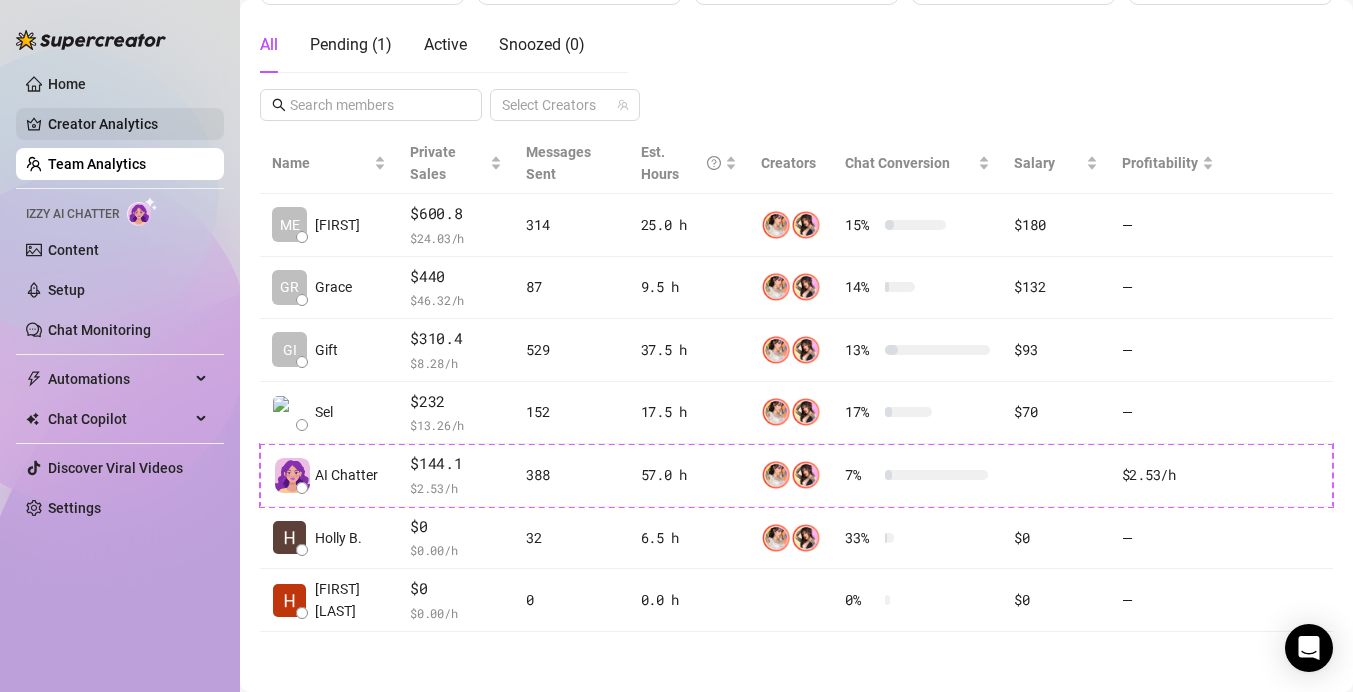 click on "Creator Analytics" at bounding box center (128, 124) 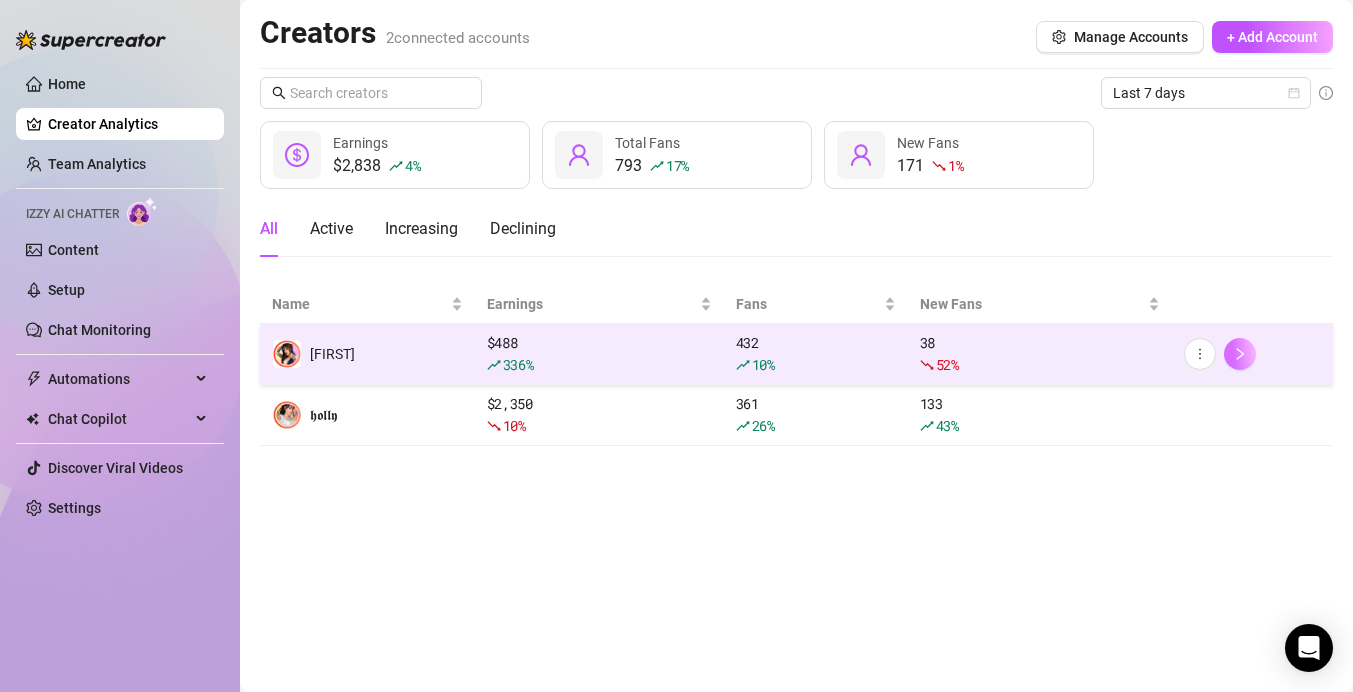 click at bounding box center (1240, 354) 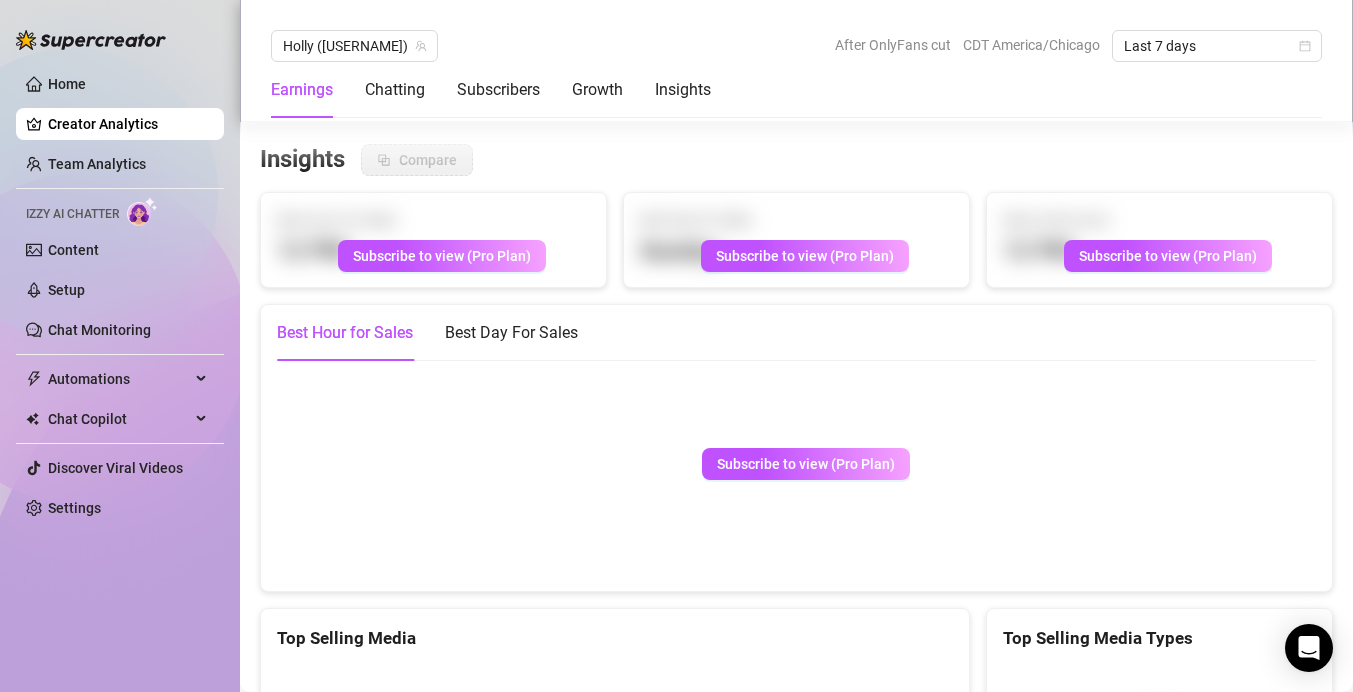 scroll, scrollTop: 2717, scrollLeft: 0, axis: vertical 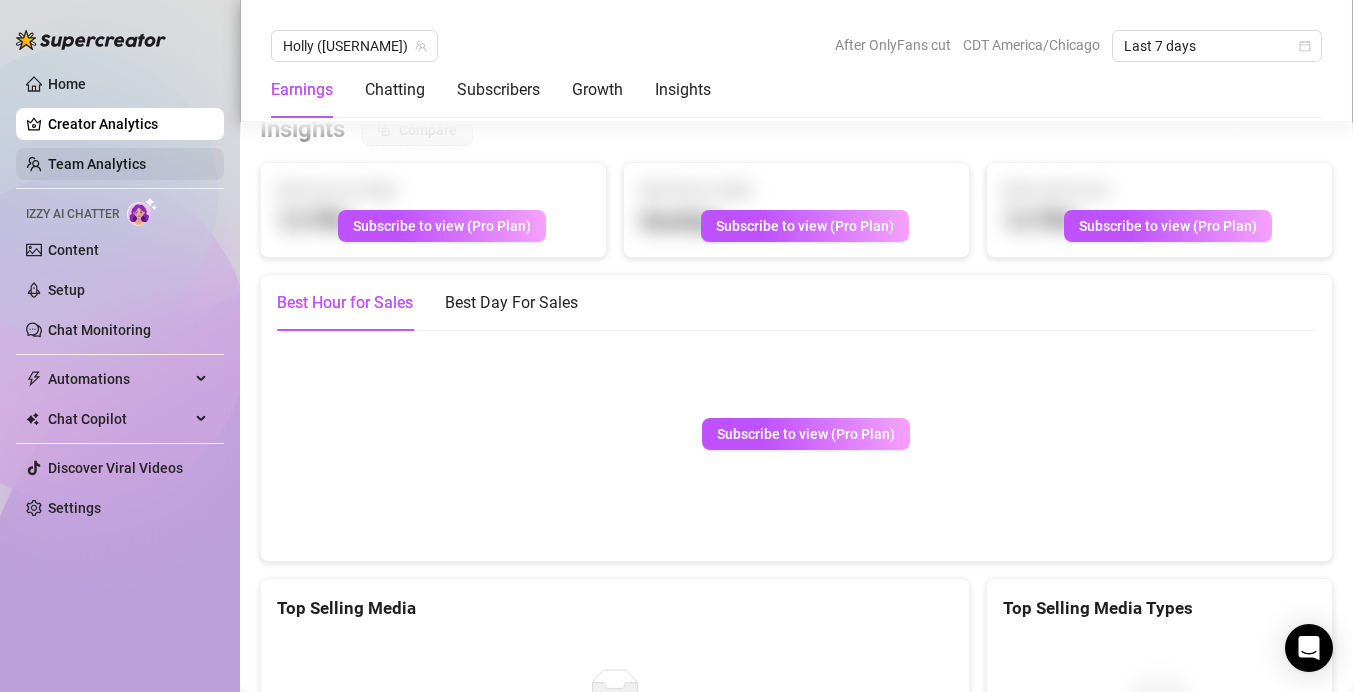 click on "Team Analytics" at bounding box center (97, 164) 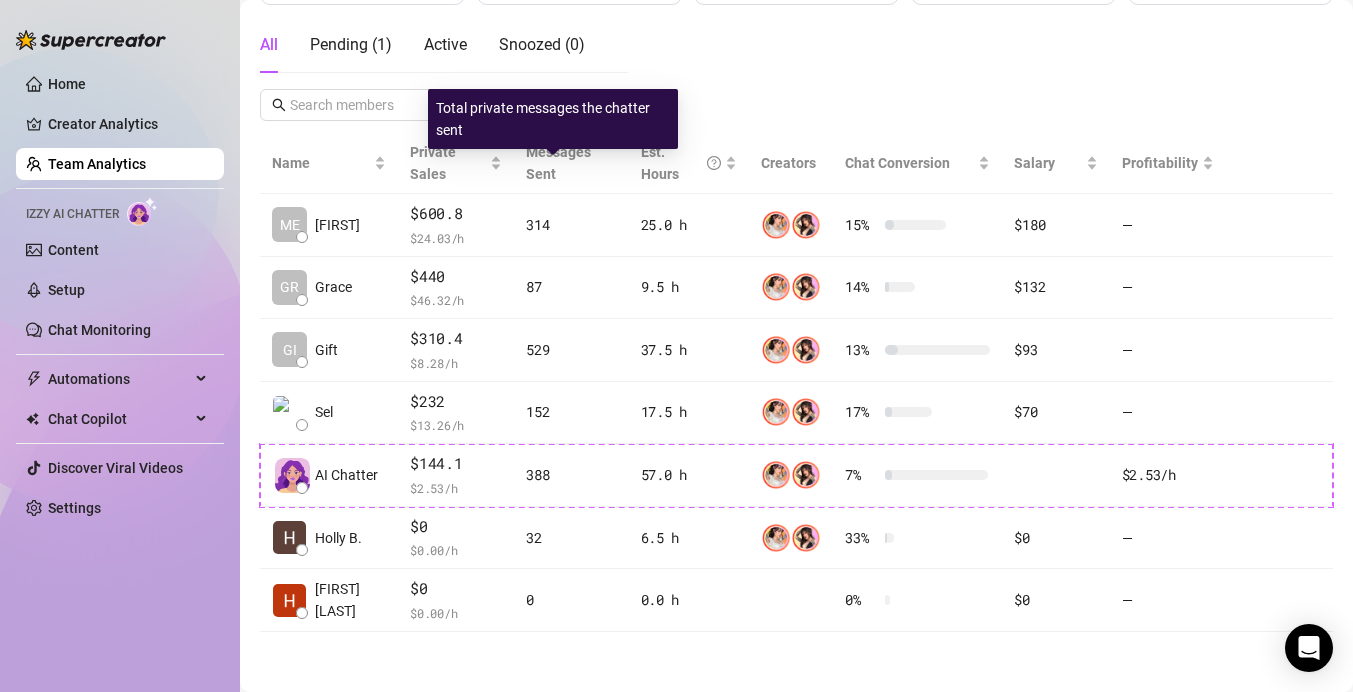 scroll, scrollTop: 199, scrollLeft: 0, axis: vertical 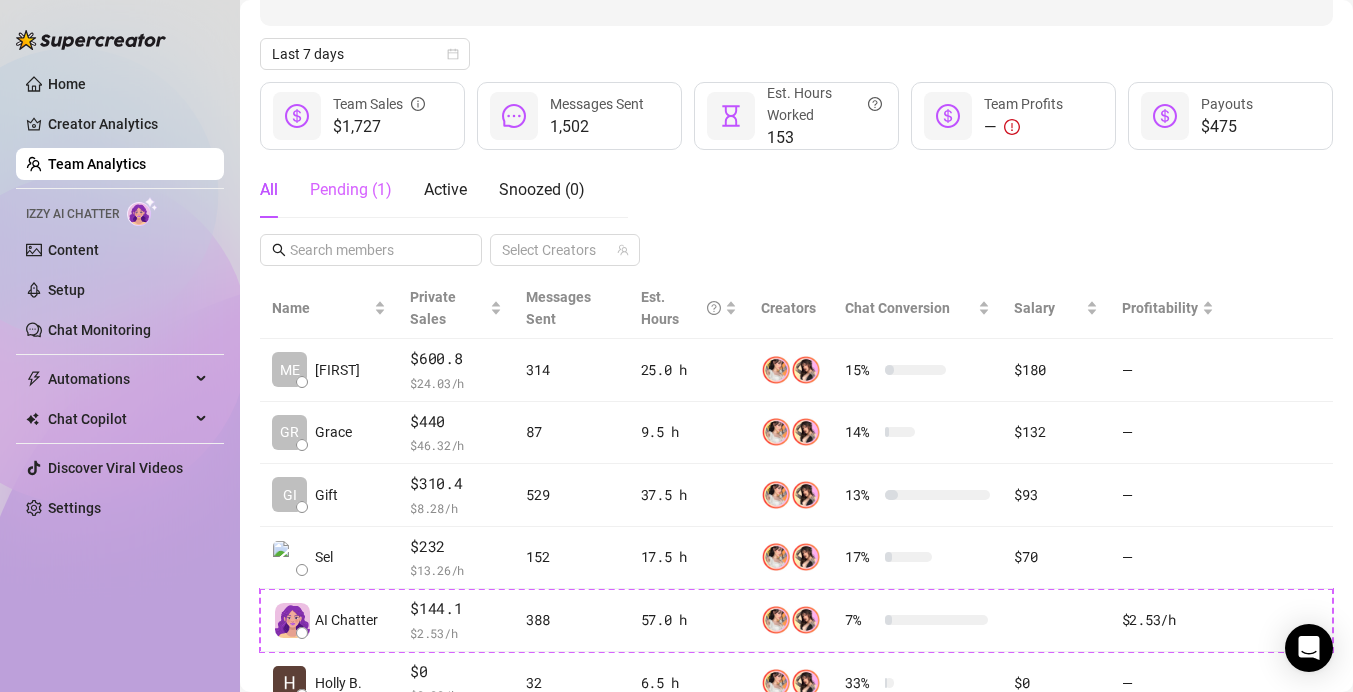 click on "Pending ( 1 )" at bounding box center [351, 190] 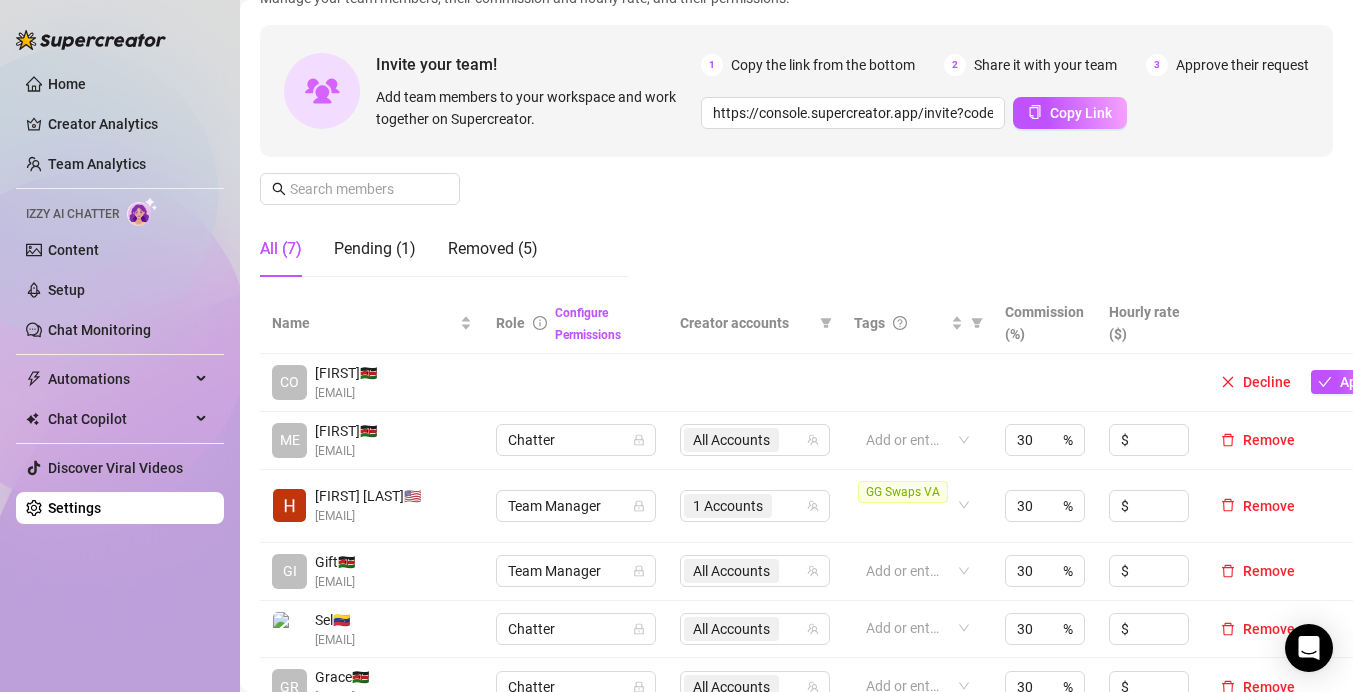 scroll, scrollTop: 191, scrollLeft: 0, axis: vertical 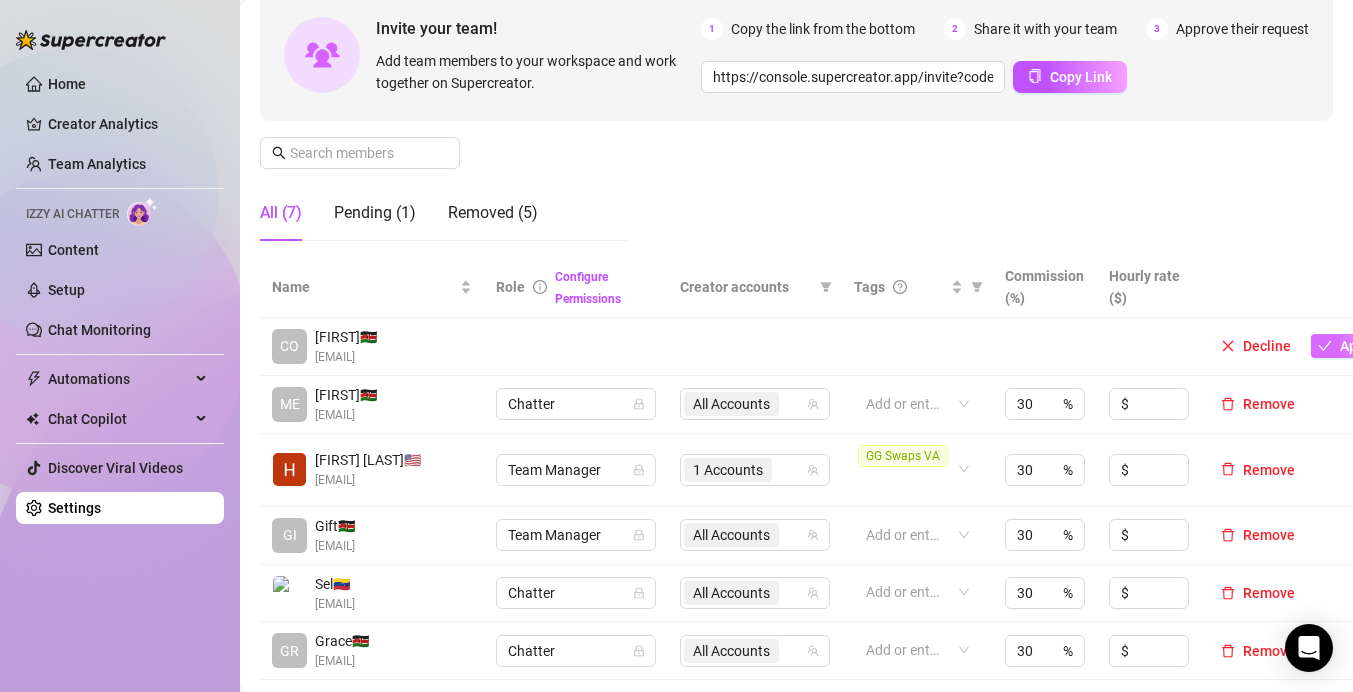click on "Approve" at bounding box center [1355, 346] 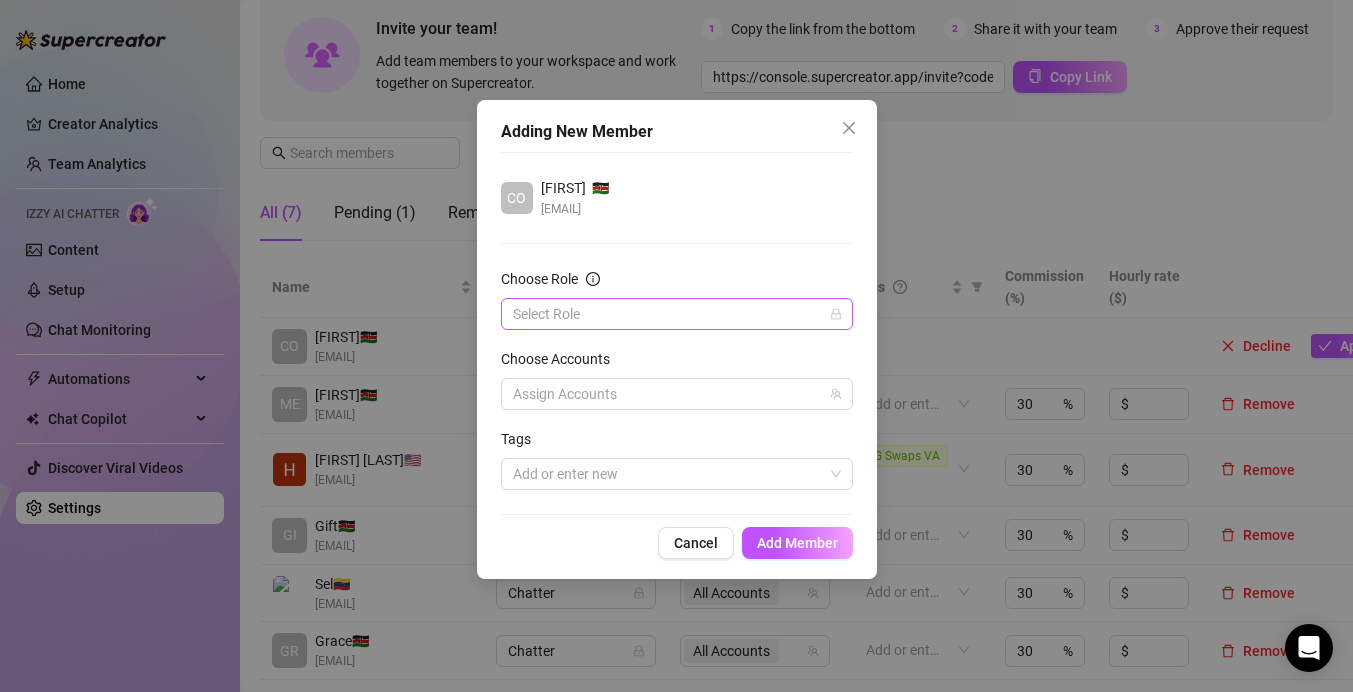 click on "Choose Role" at bounding box center (668, 314) 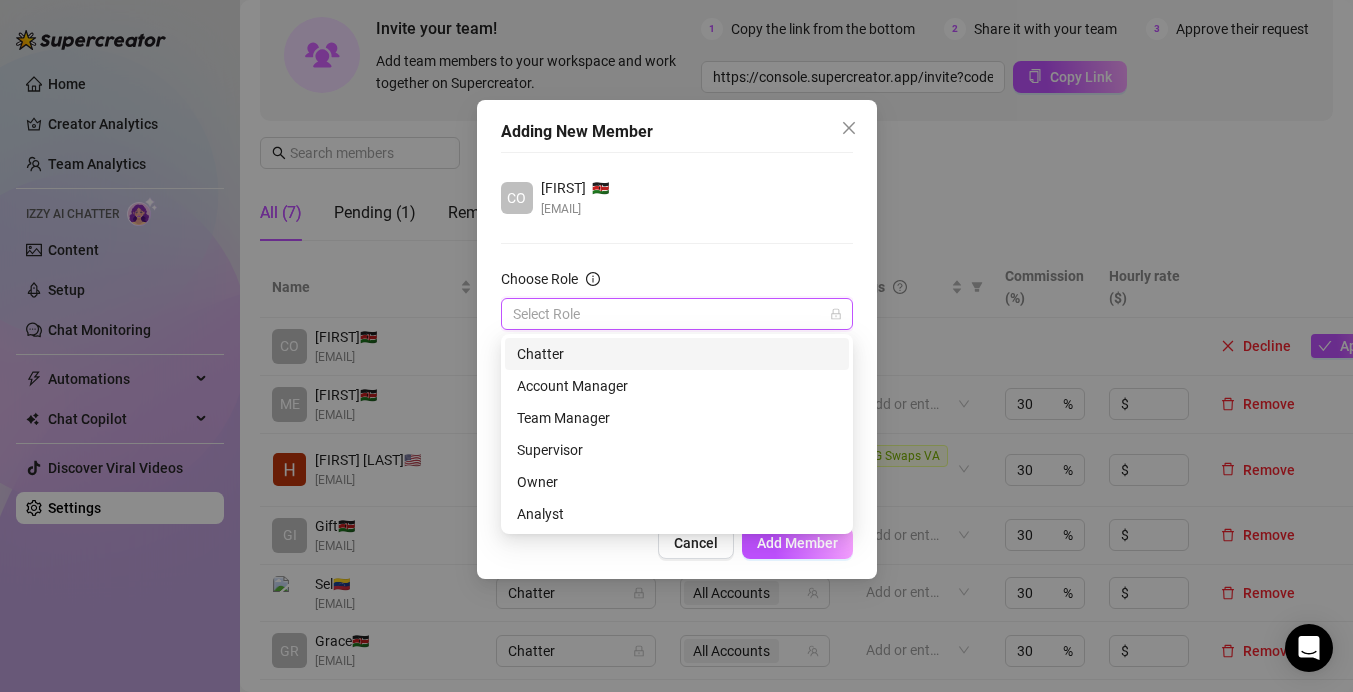 click on "Chatter" at bounding box center (677, 354) 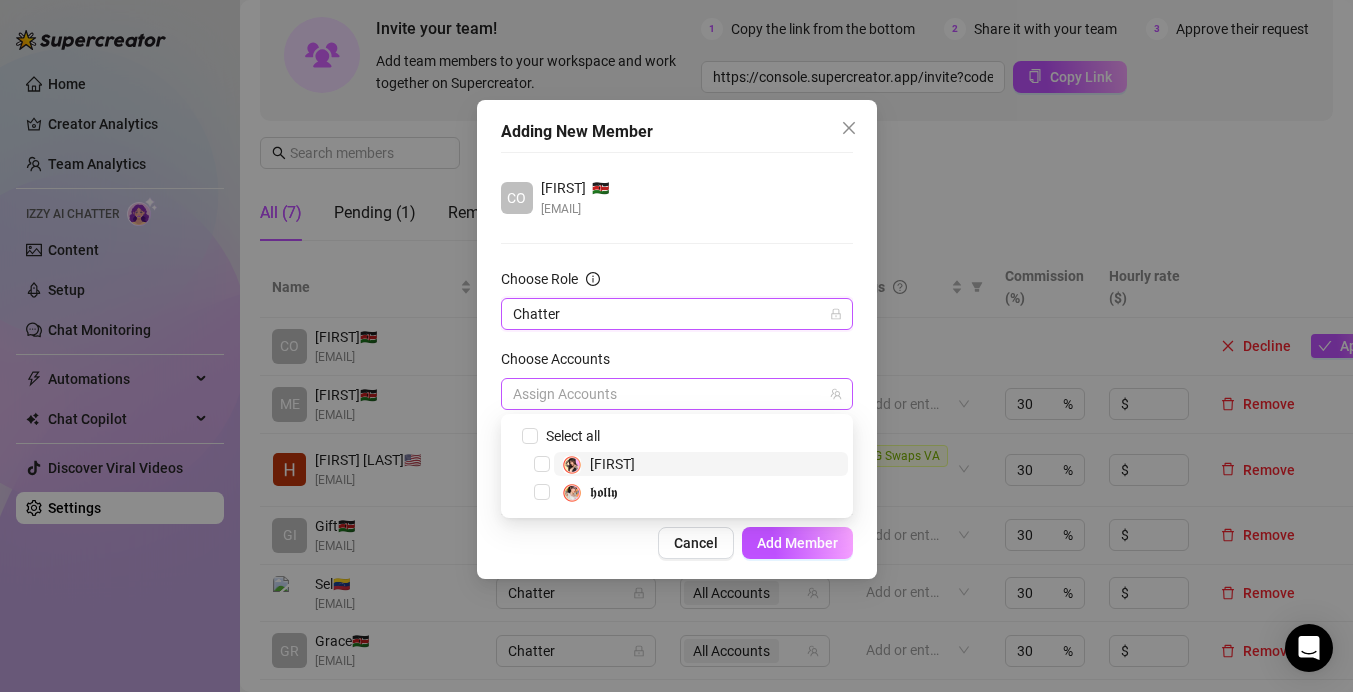 click at bounding box center [666, 394] 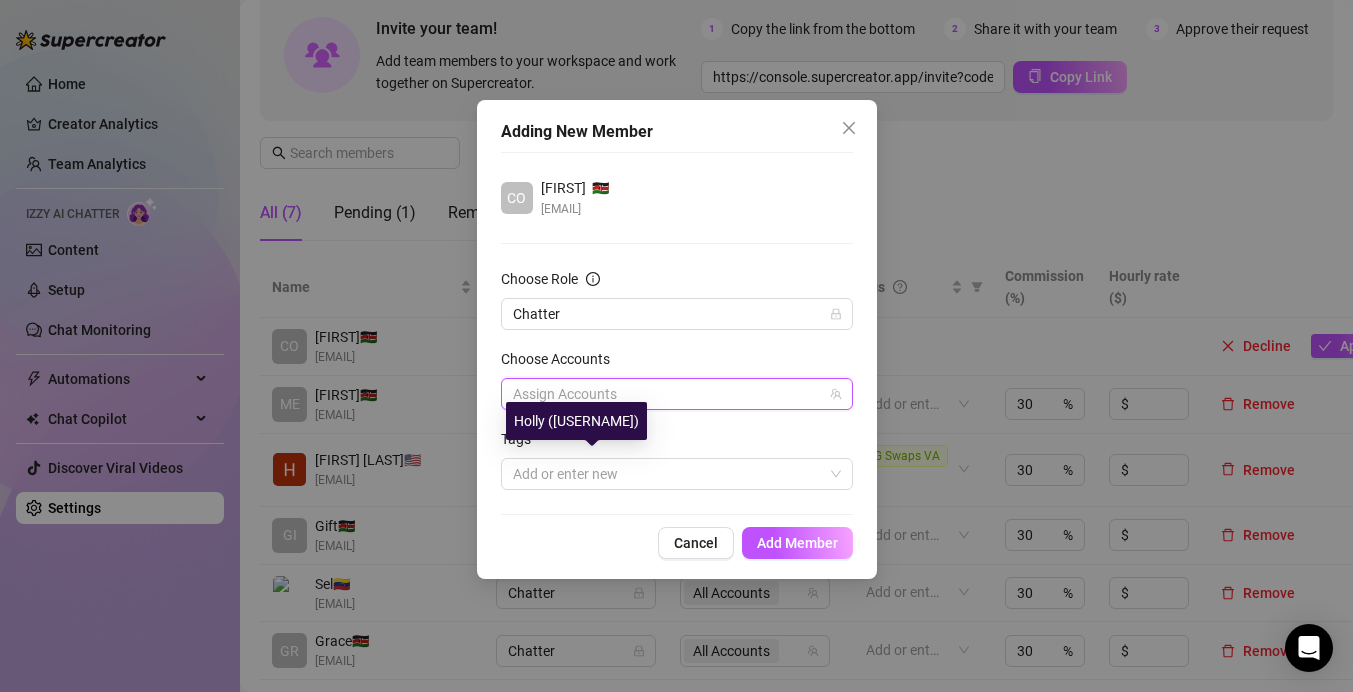 click on "Holly ([USERNAME])" at bounding box center [576, 421] 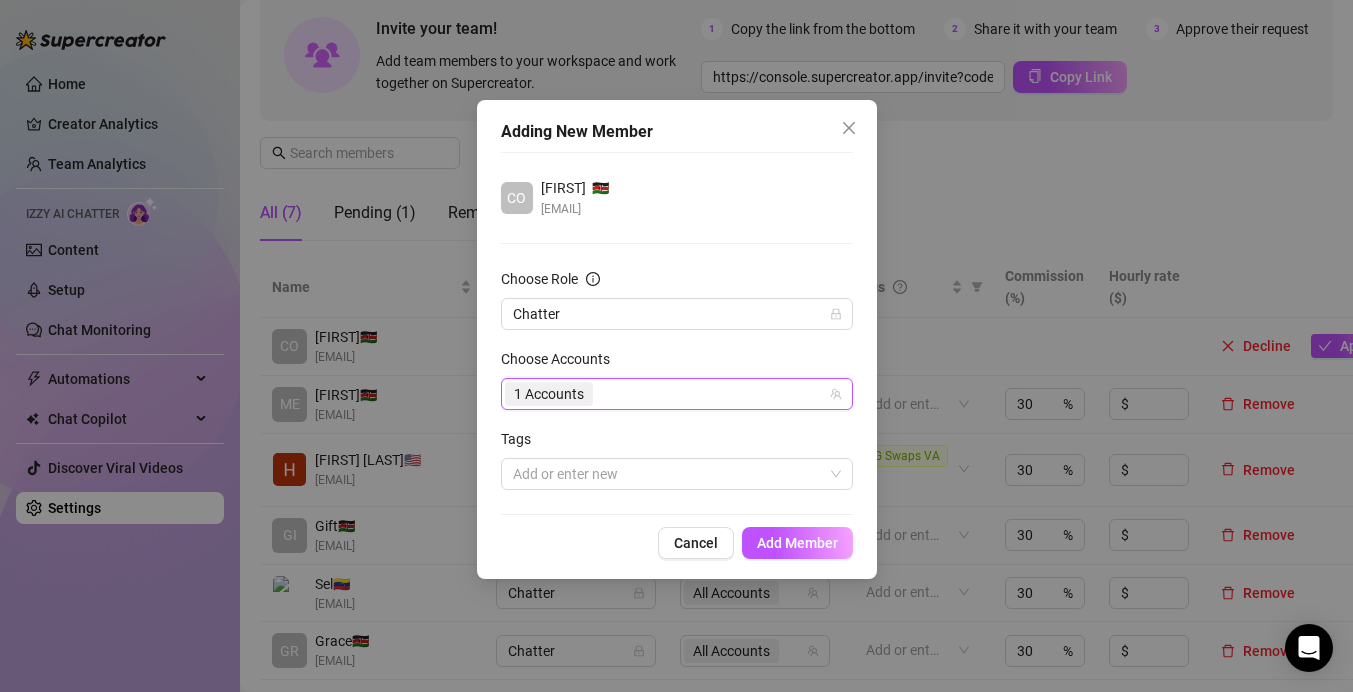 click on "1 Accounts" at bounding box center [666, 394] 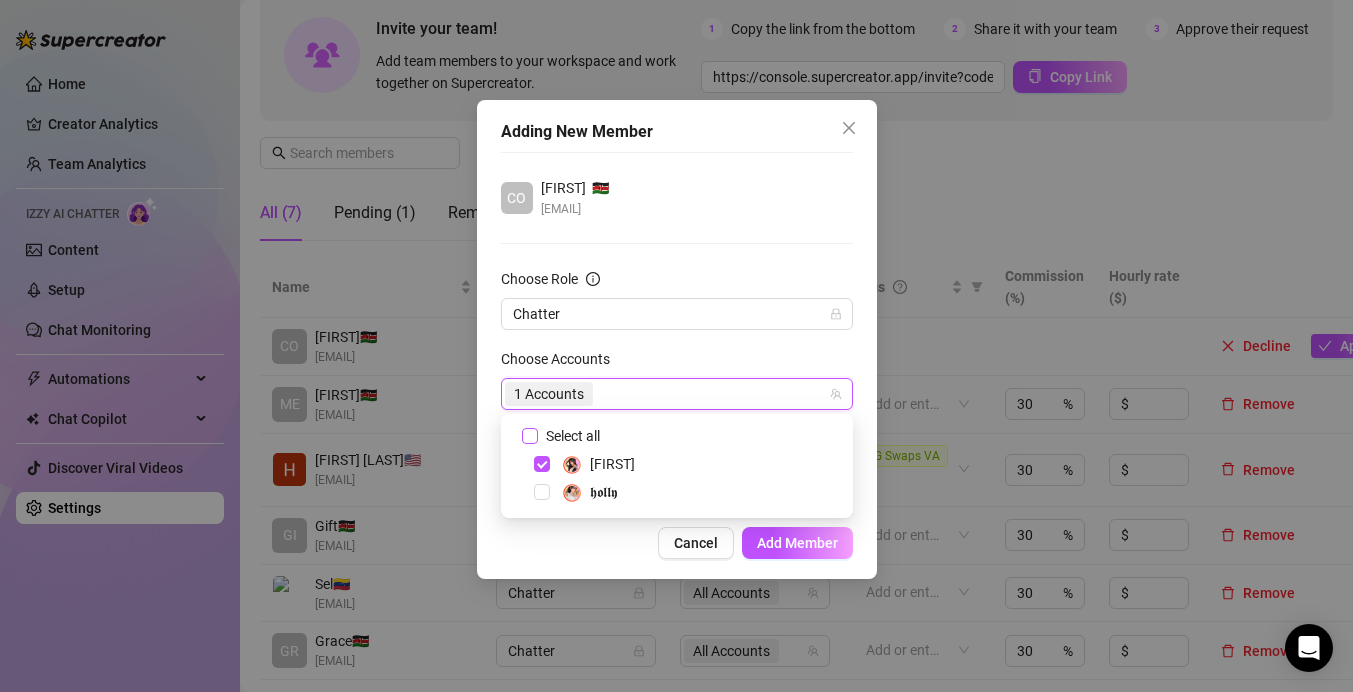 click on "Select all" at bounding box center (529, 435) 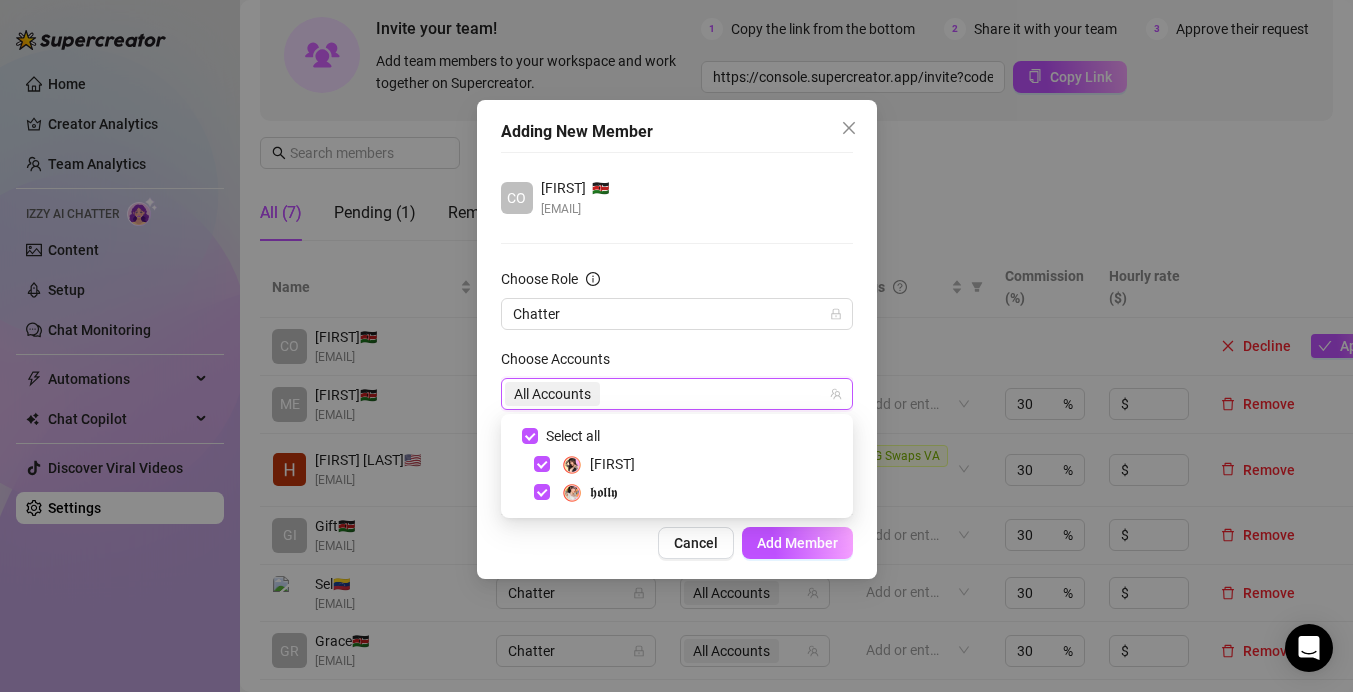 click on "CO Cole 🇰🇪 [EMAIL] Choose Role Chatter Choose Accounts All Accounts Tags Add or enter new" at bounding box center [677, 333] 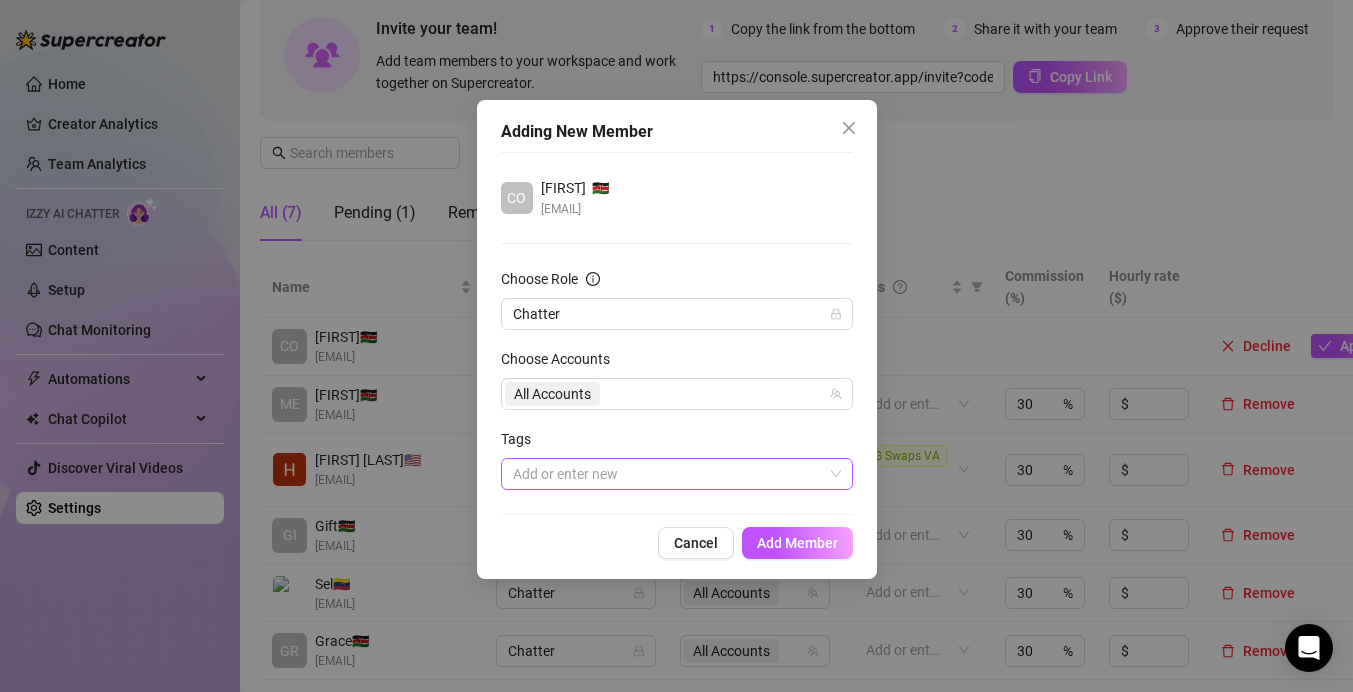 click at bounding box center [666, 474] 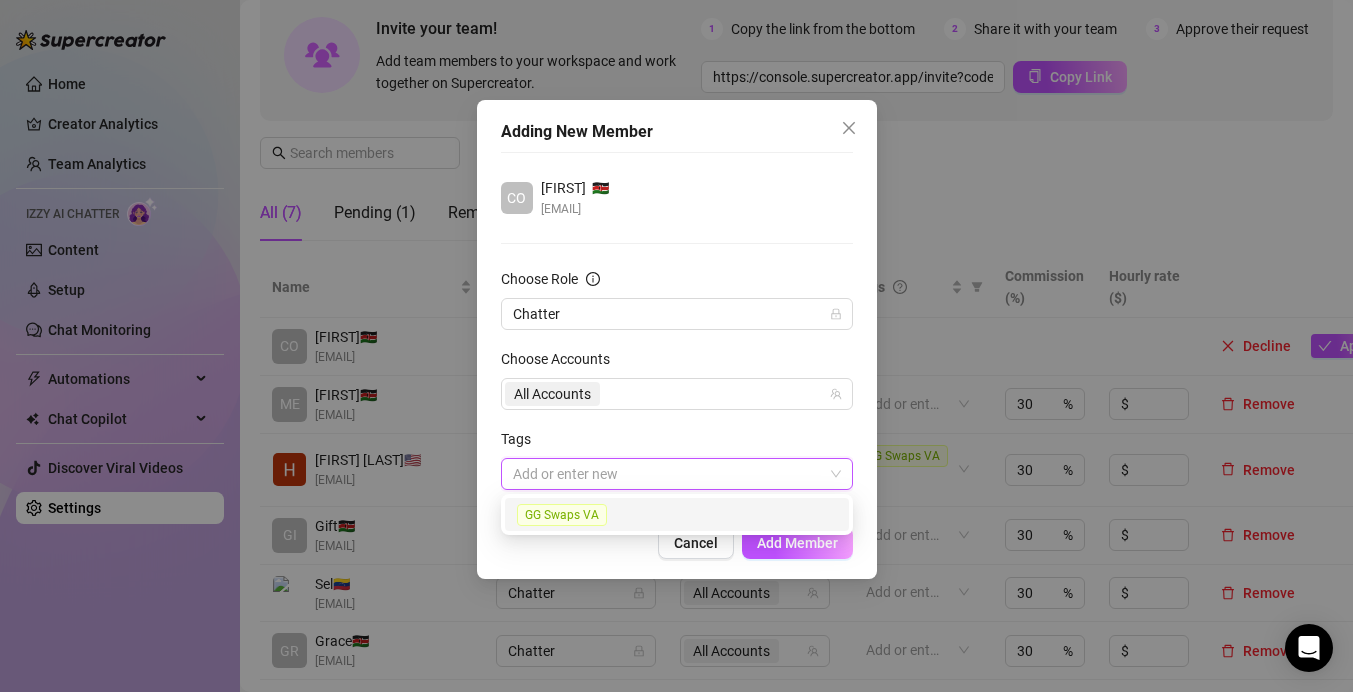 click on "CO Cole 🇰🇪 [EMAIL]" at bounding box center (677, 198) 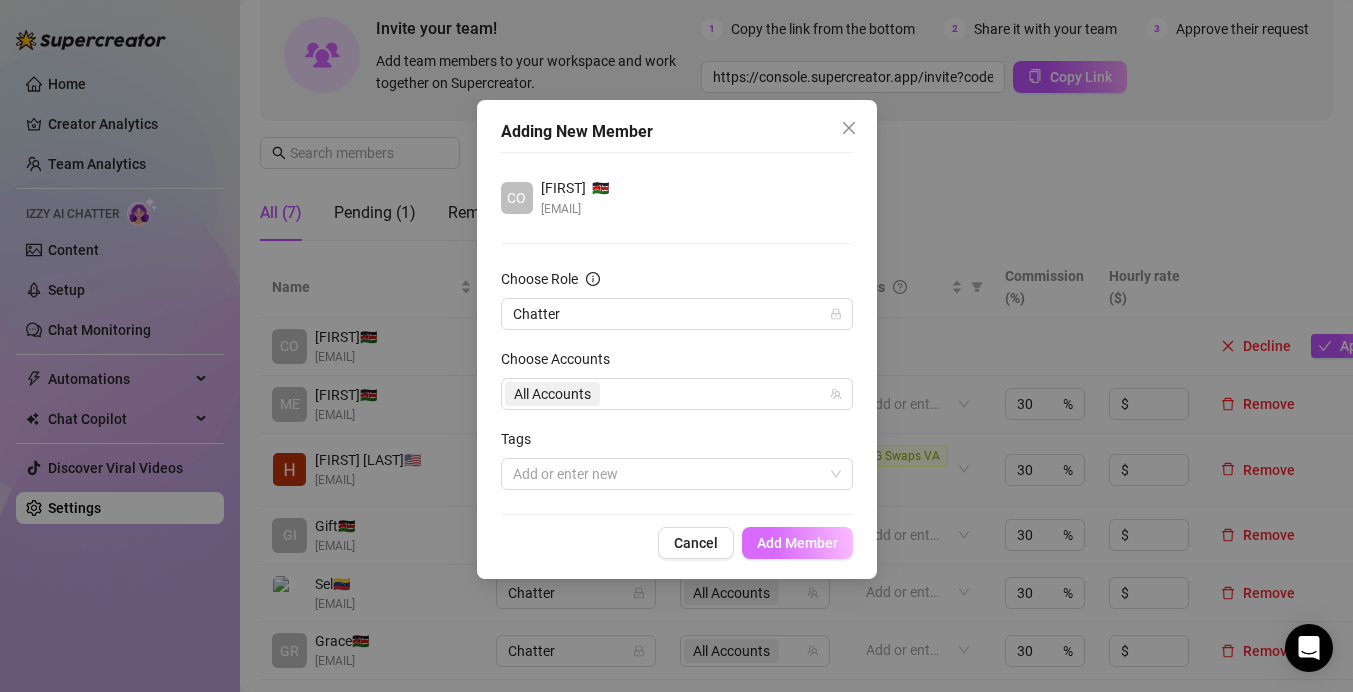 click on "Add Member" at bounding box center (797, 543) 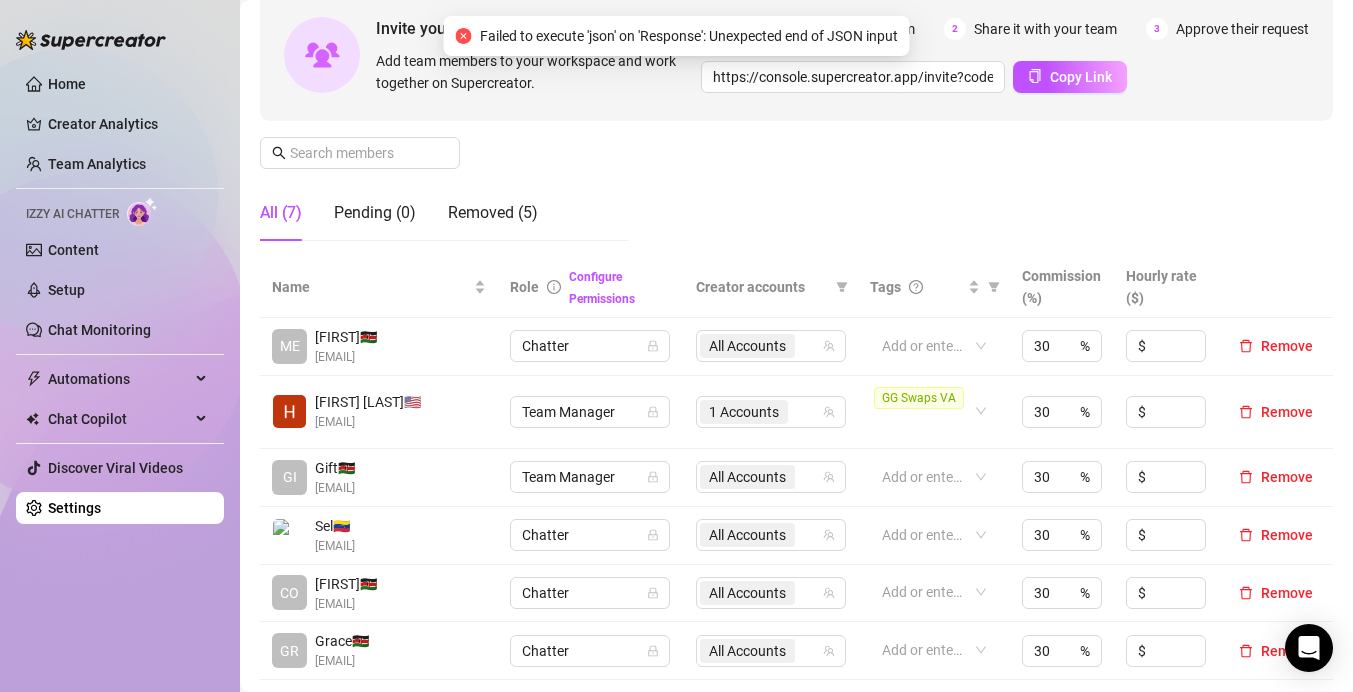 scroll, scrollTop: 351, scrollLeft: 0, axis: vertical 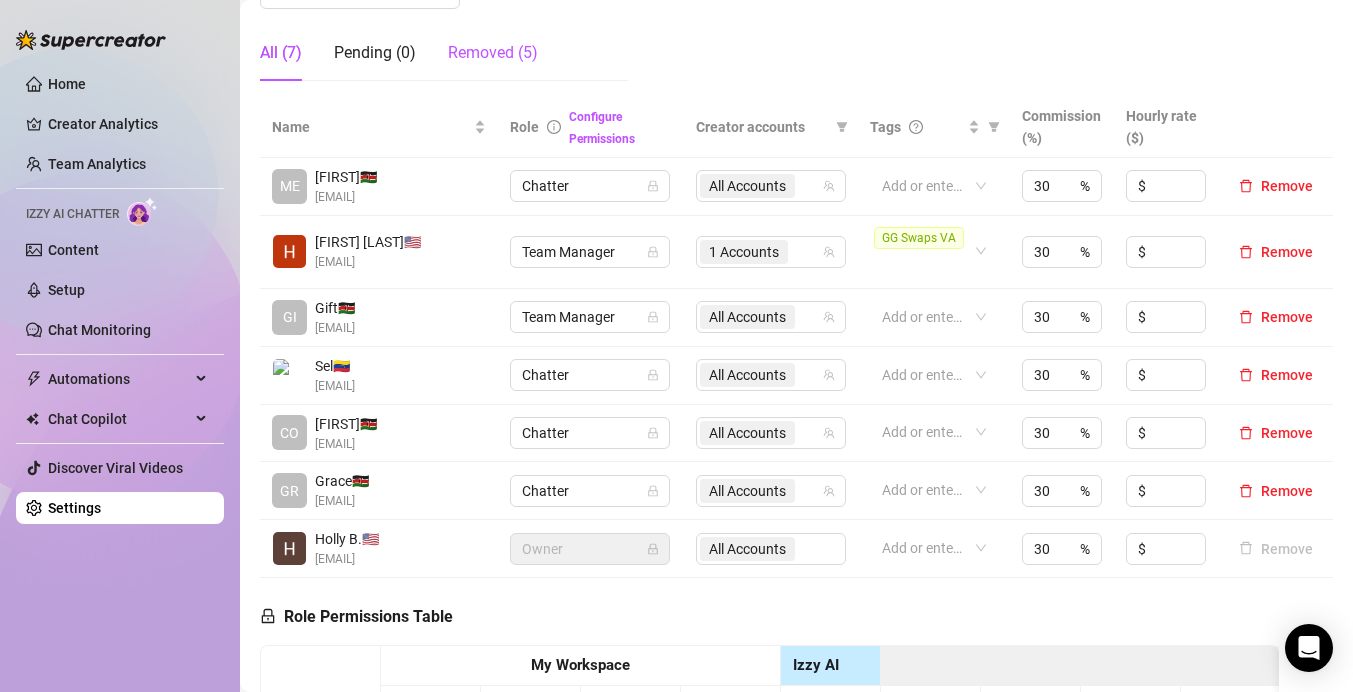 click on "Removed (5)" at bounding box center (493, 53) 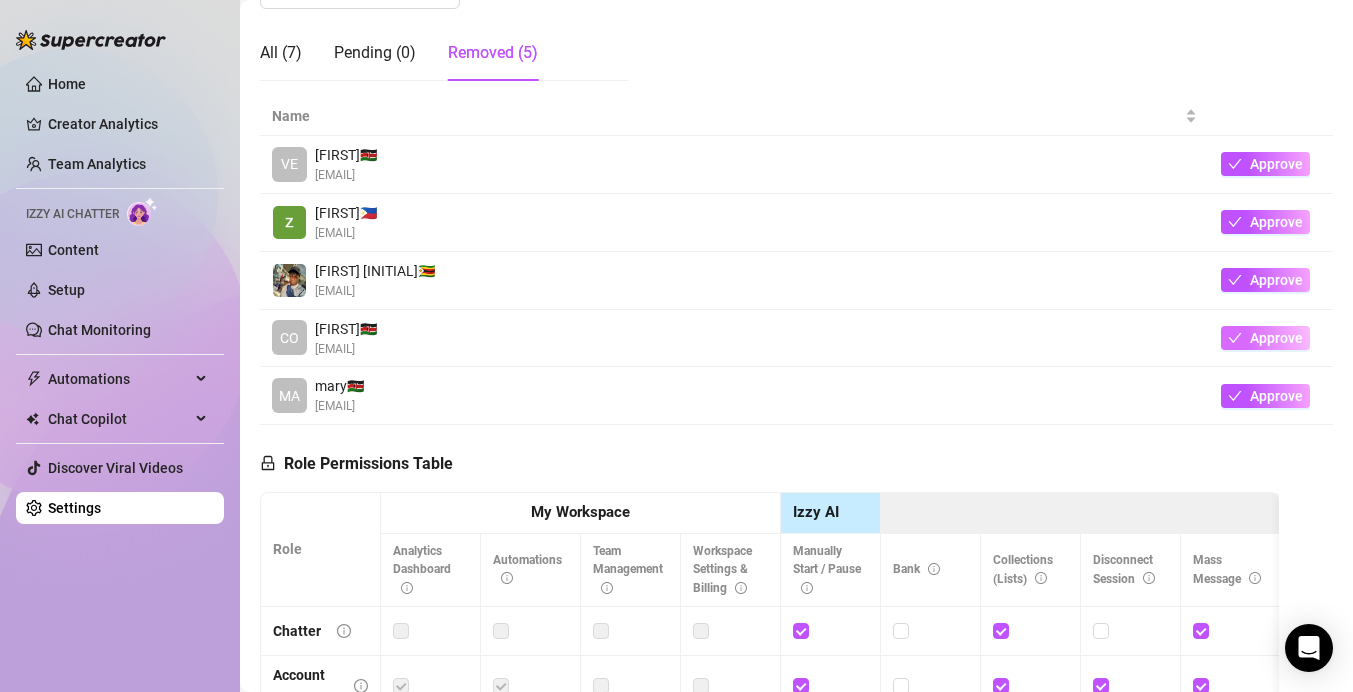 click on "Approve" at bounding box center [1276, 338] 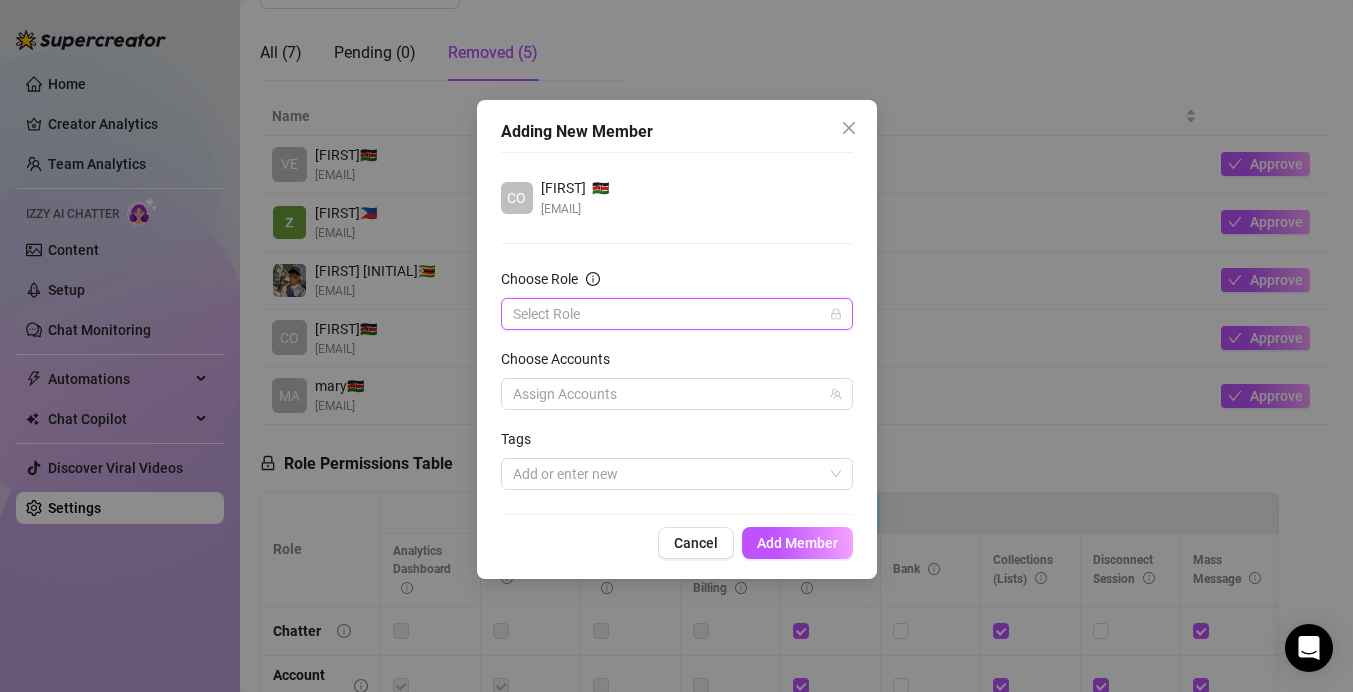 click on "Choose Role" at bounding box center [668, 314] 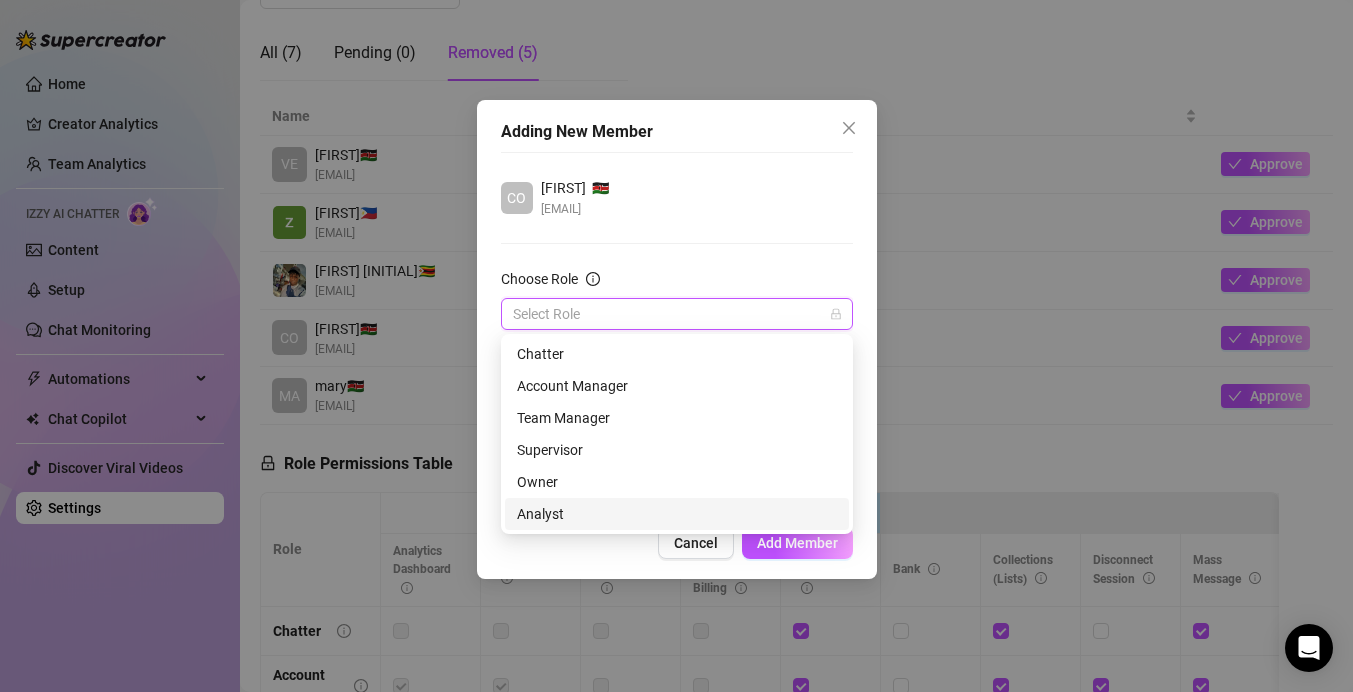 click on "Analyst" at bounding box center (677, 514) 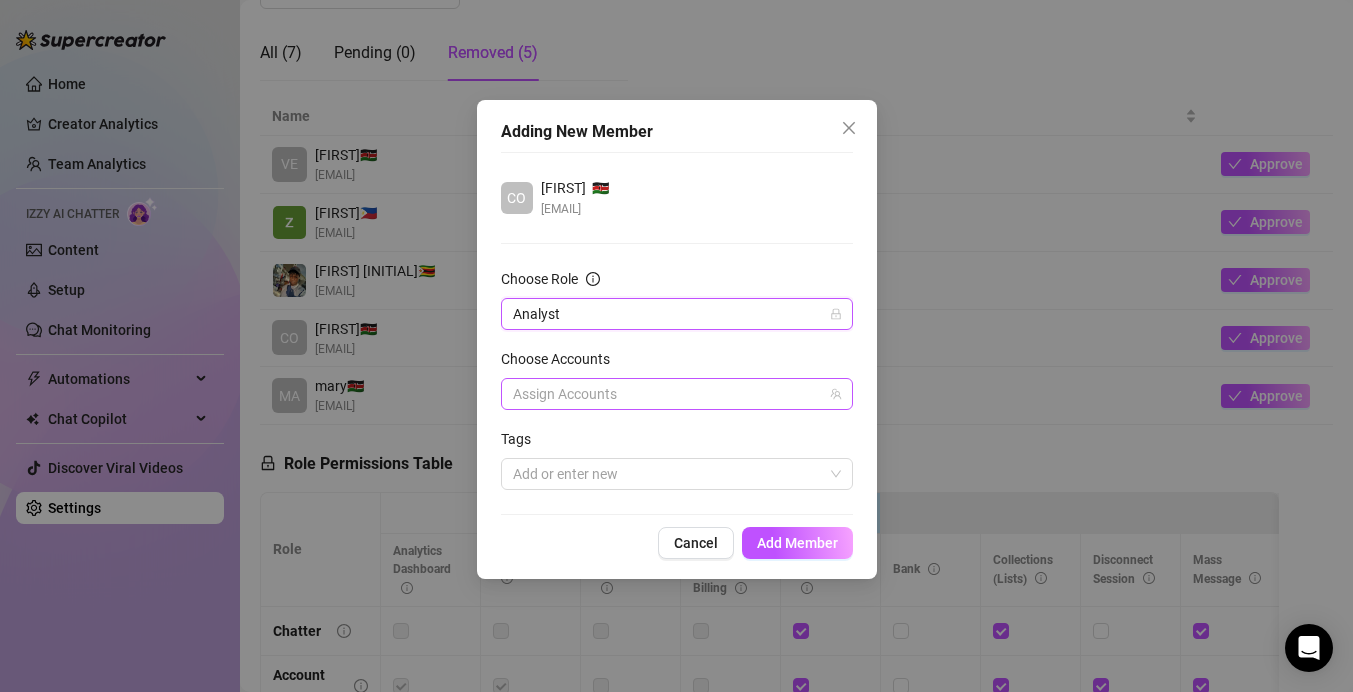 click at bounding box center [666, 394] 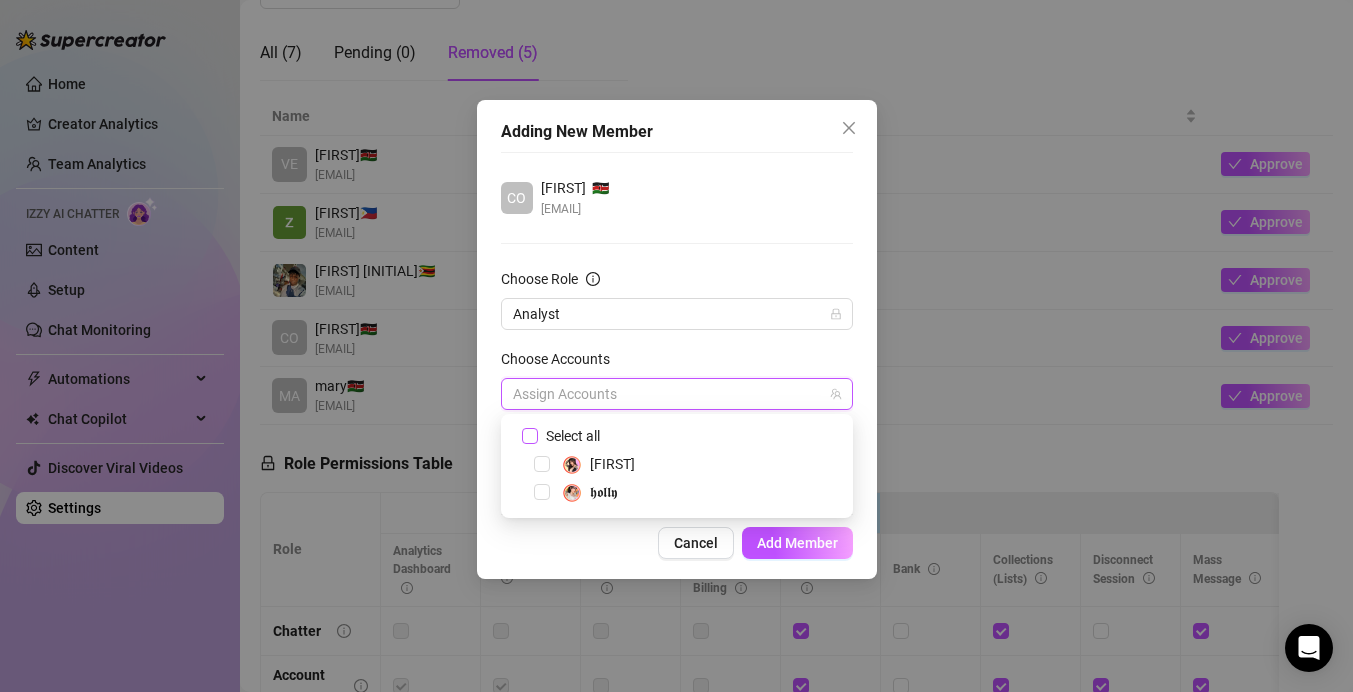 click on "Select all" at bounding box center (529, 435) 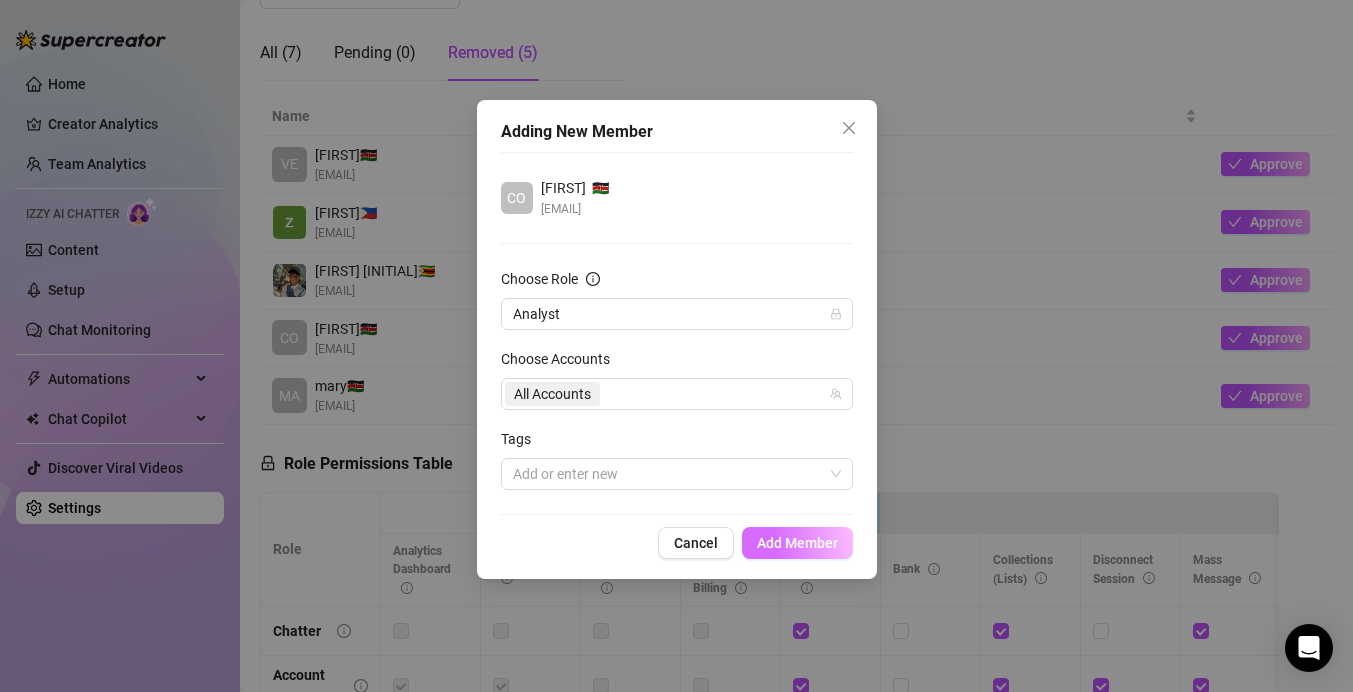 click on "Add Member" at bounding box center [797, 543] 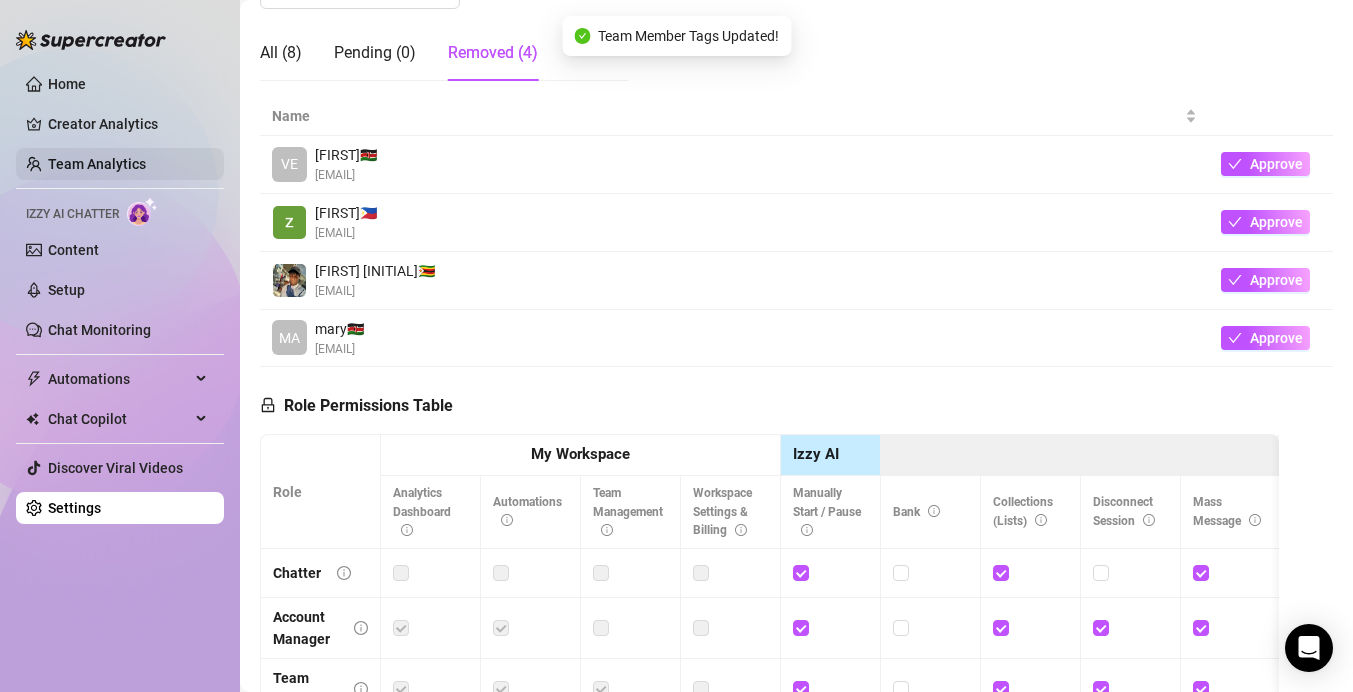 click on "Team Analytics" at bounding box center [97, 164] 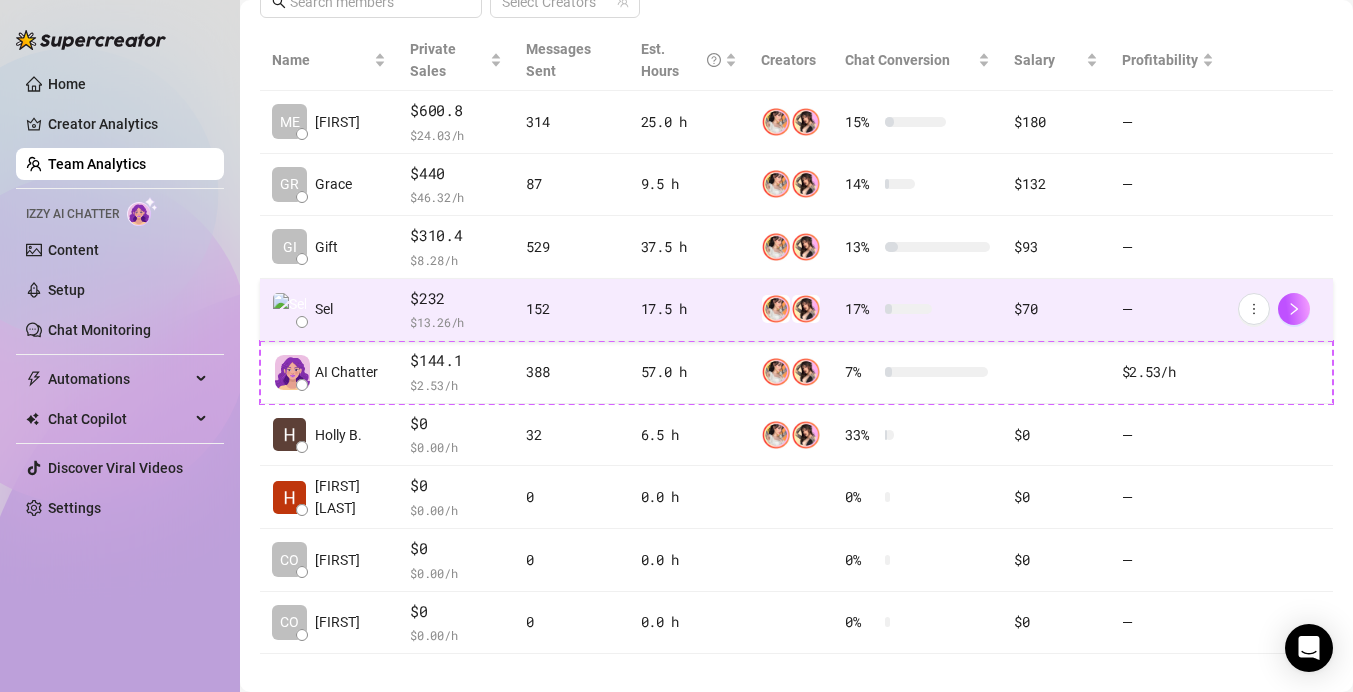 scroll, scrollTop: 469, scrollLeft: 0, axis: vertical 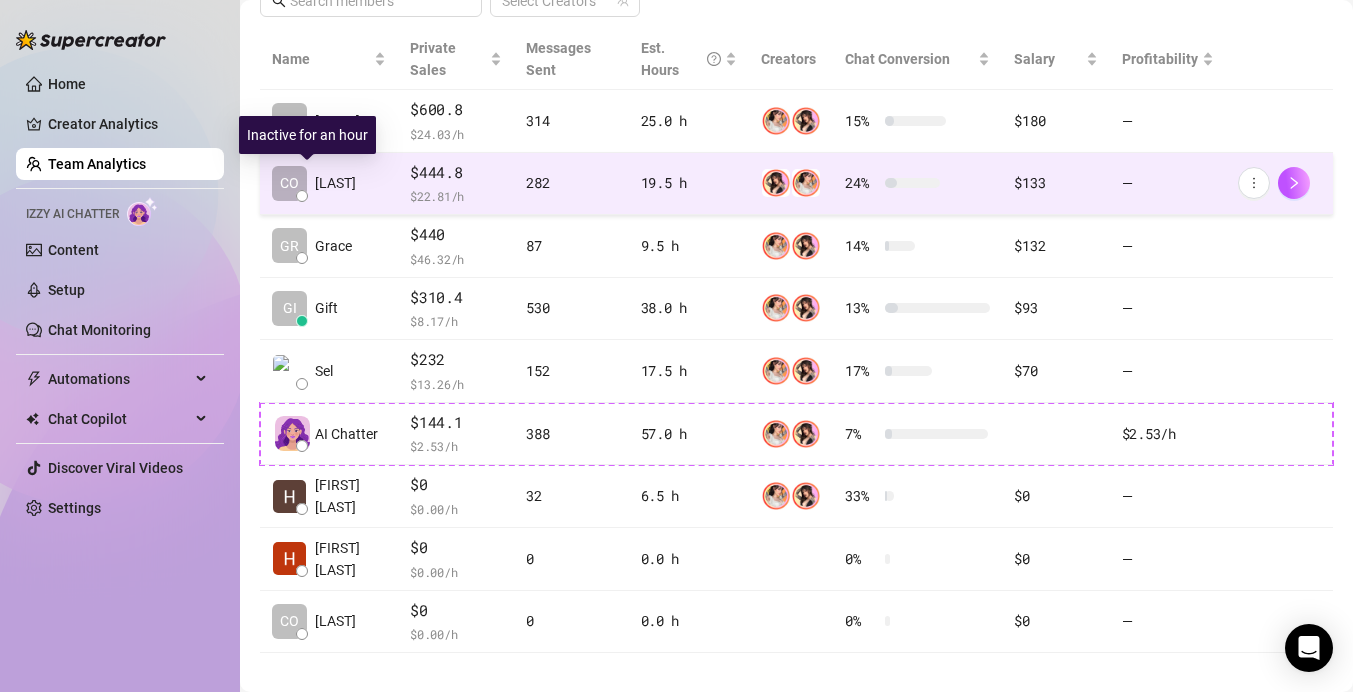 click on "CO" at bounding box center (289, 183) 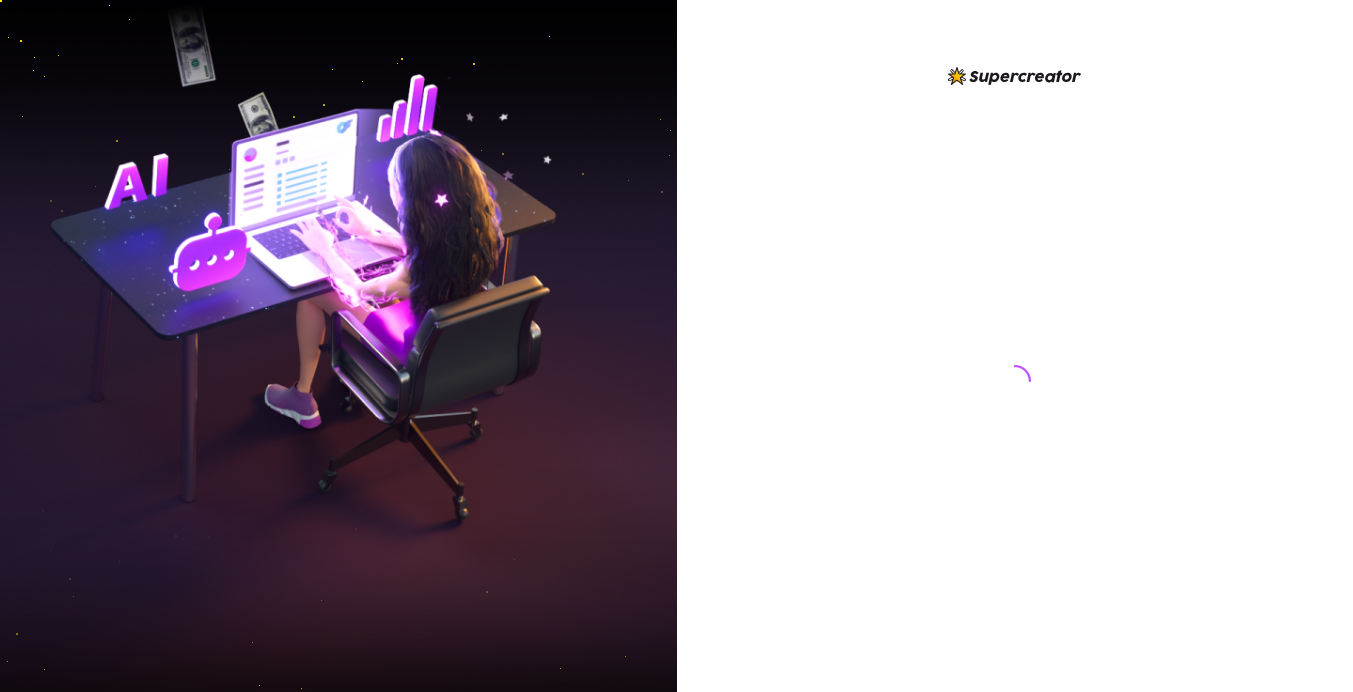 scroll, scrollTop: 0, scrollLeft: 0, axis: both 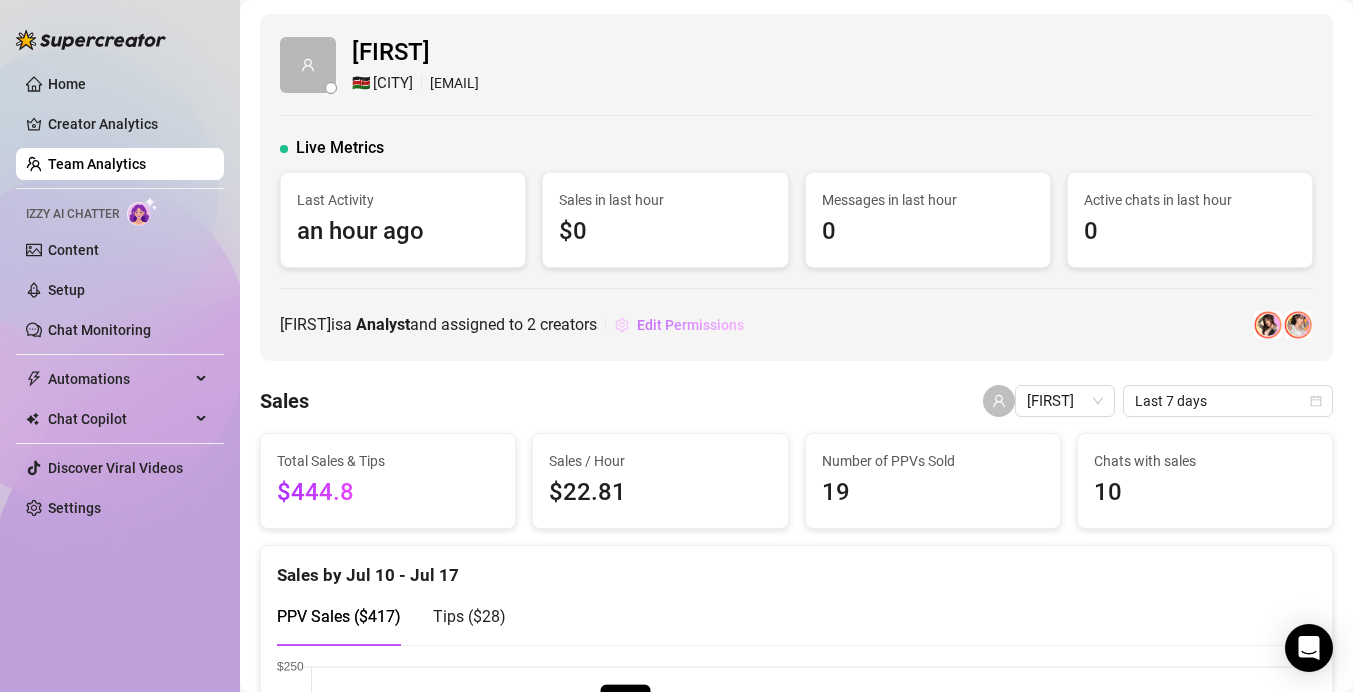 click on "Edit Permissions" at bounding box center (690, 325) 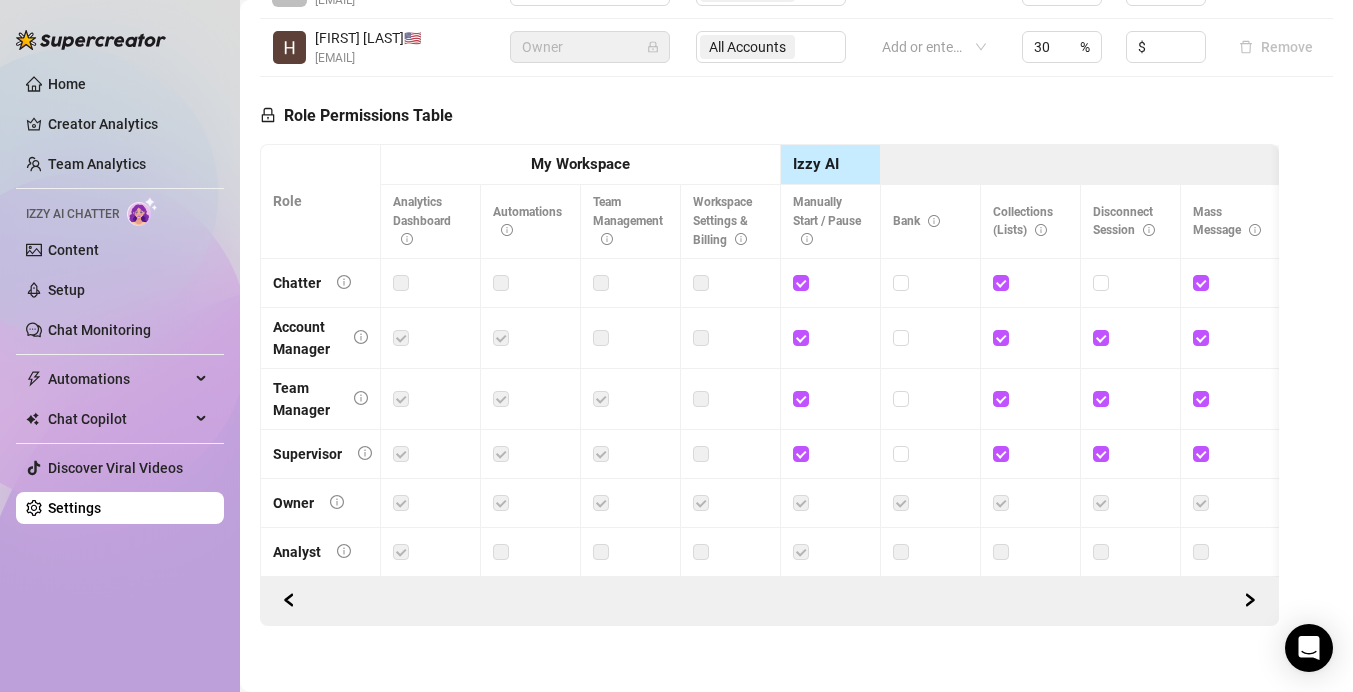 scroll, scrollTop: 927, scrollLeft: 0, axis: vertical 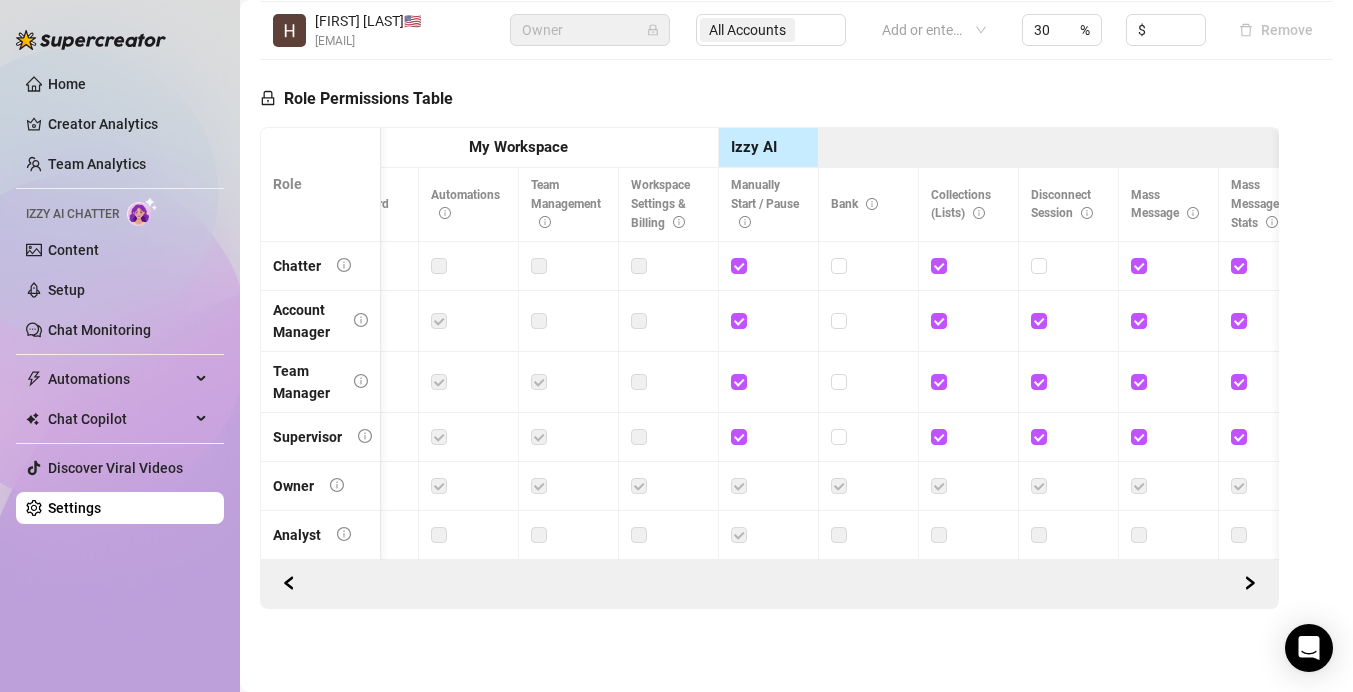 click at bounding box center [739, 535] 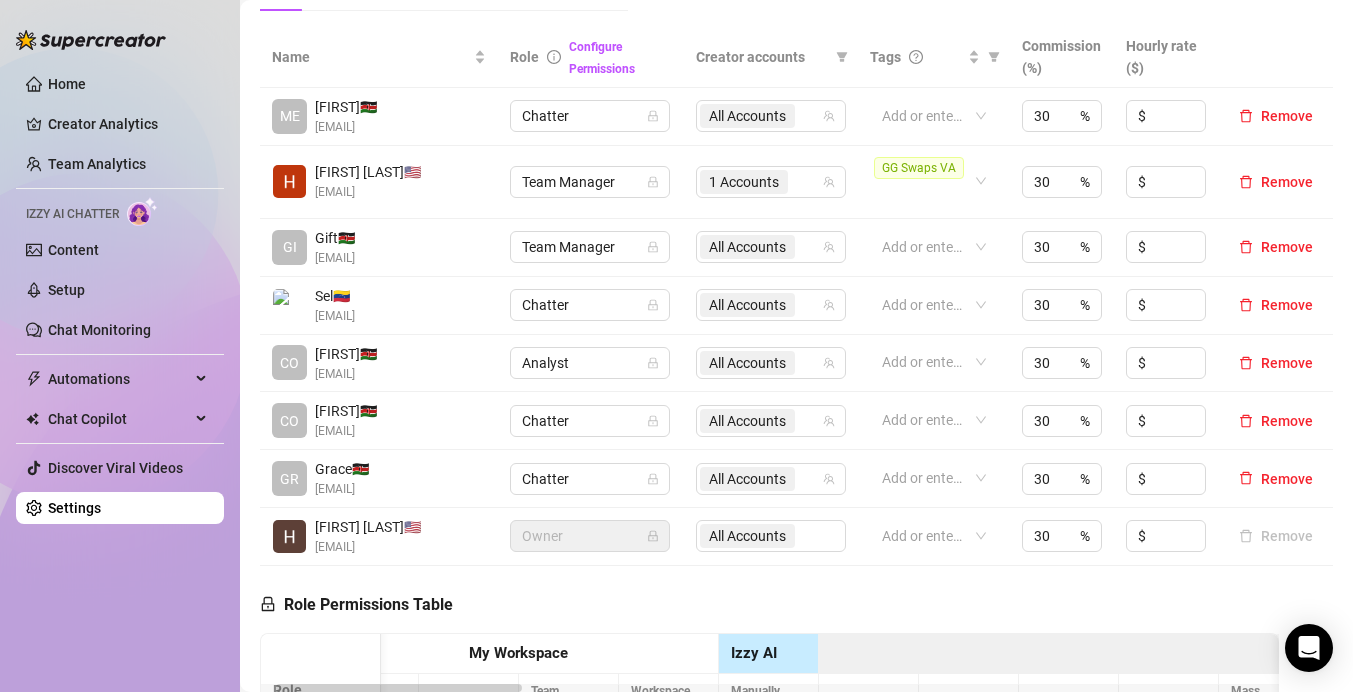 scroll, scrollTop: 927, scrollLeft: 0, axis: vertical 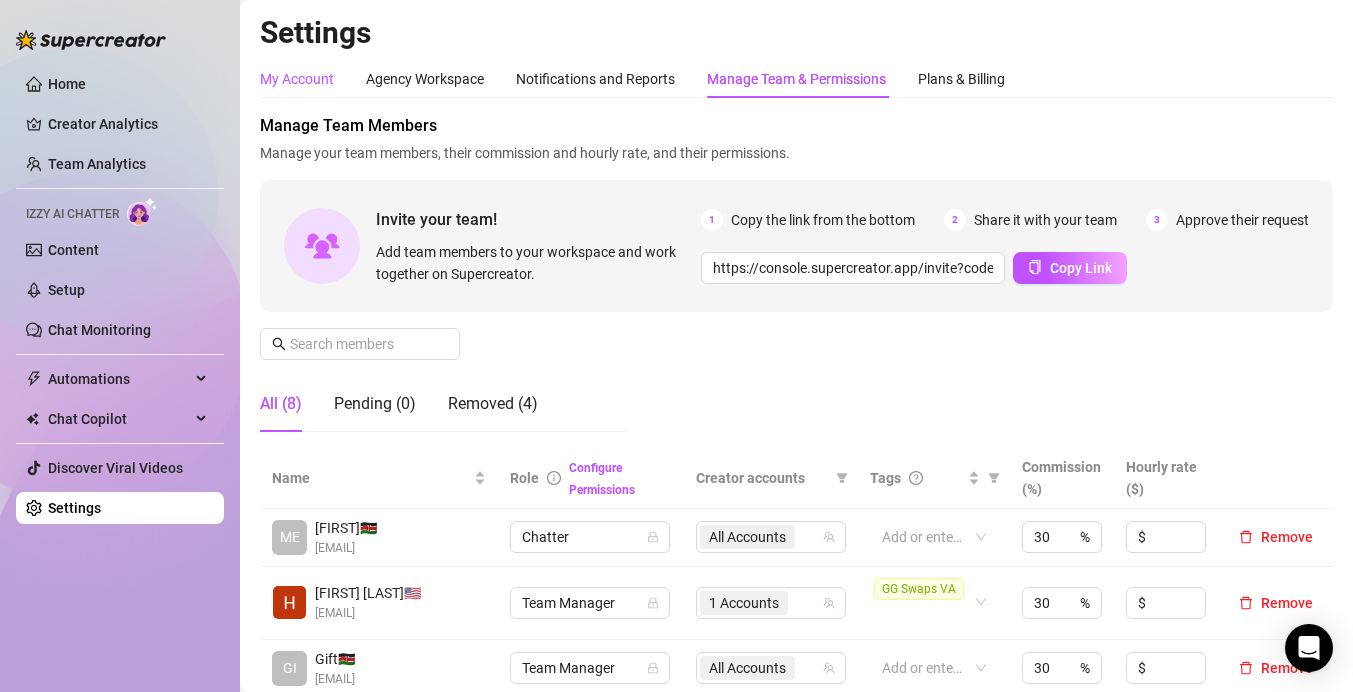 click on "My Account" at bounding box center [297, 79] 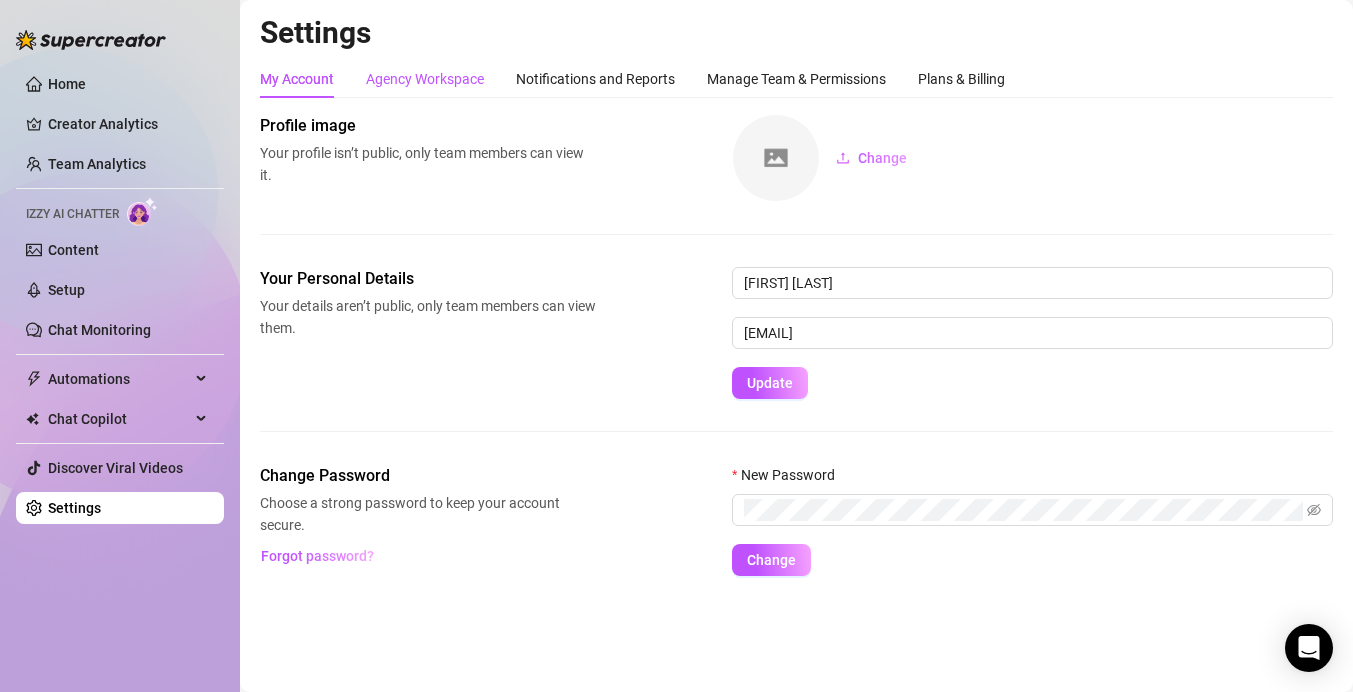 click on "Agency Workspace" at bounding box center [425, 79] 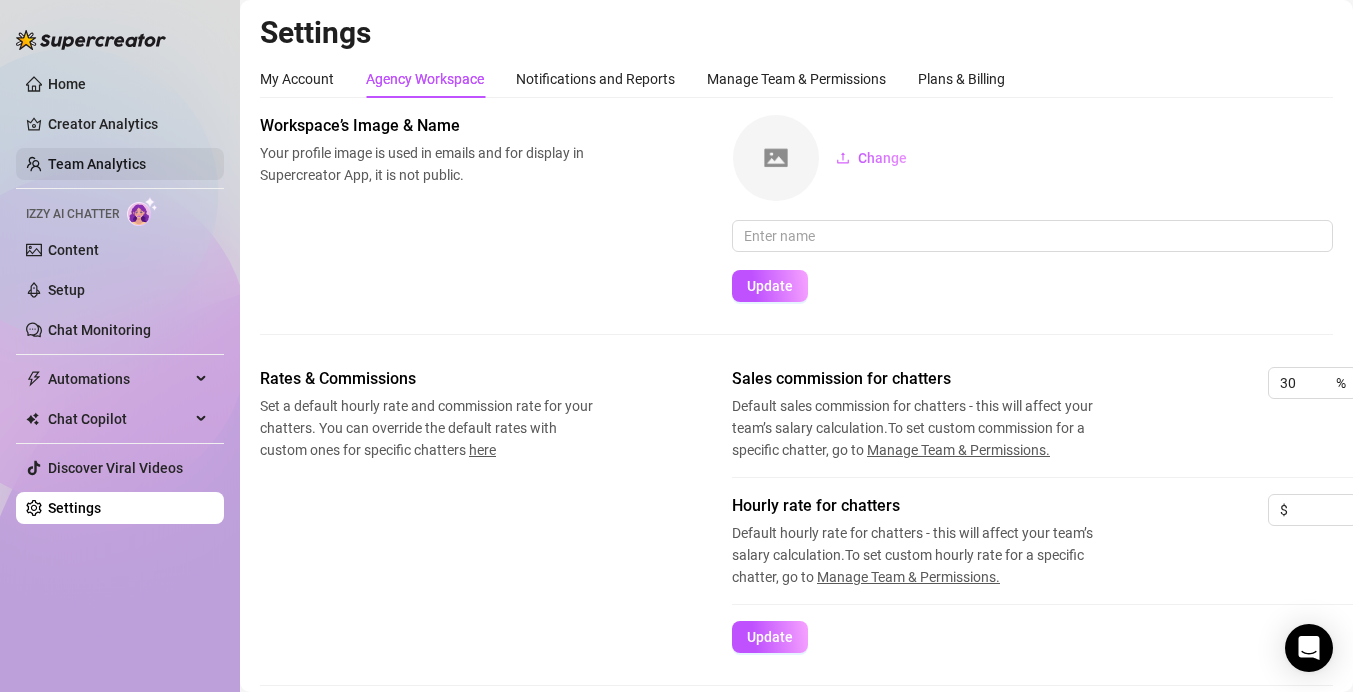 click on "Team Analytics" at bounding box center [97, 164] 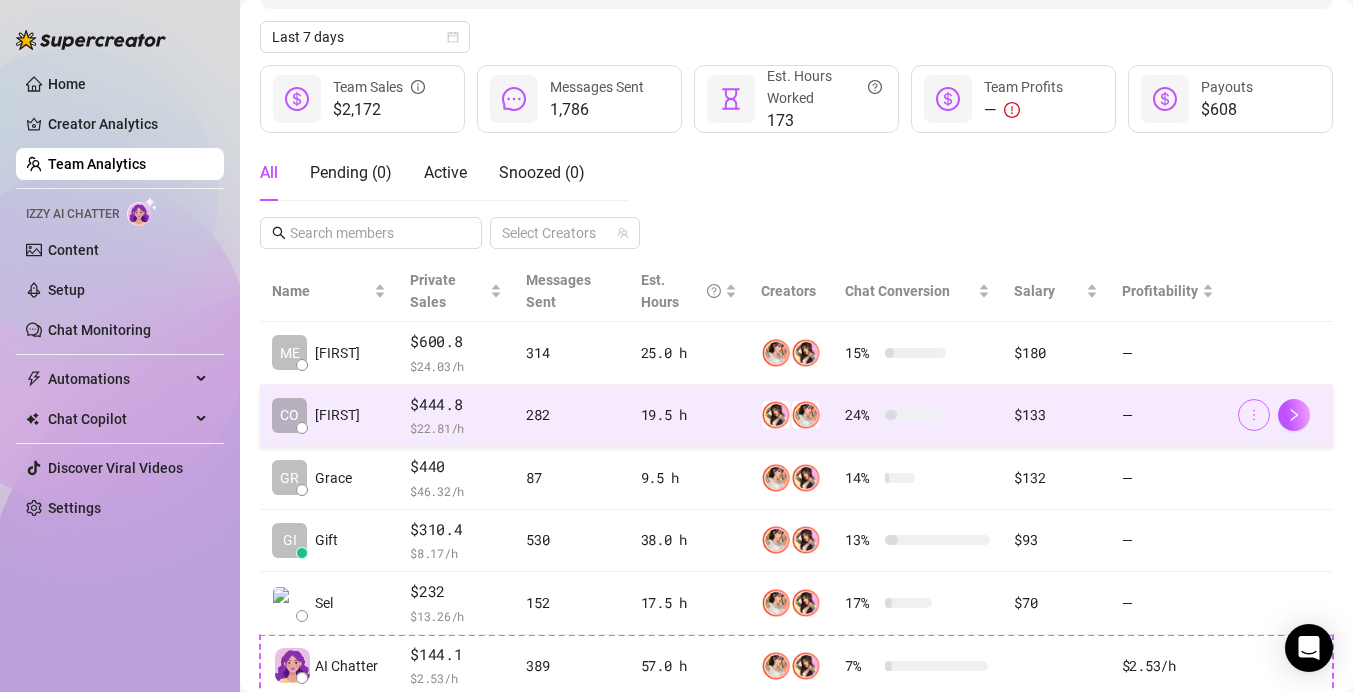 click 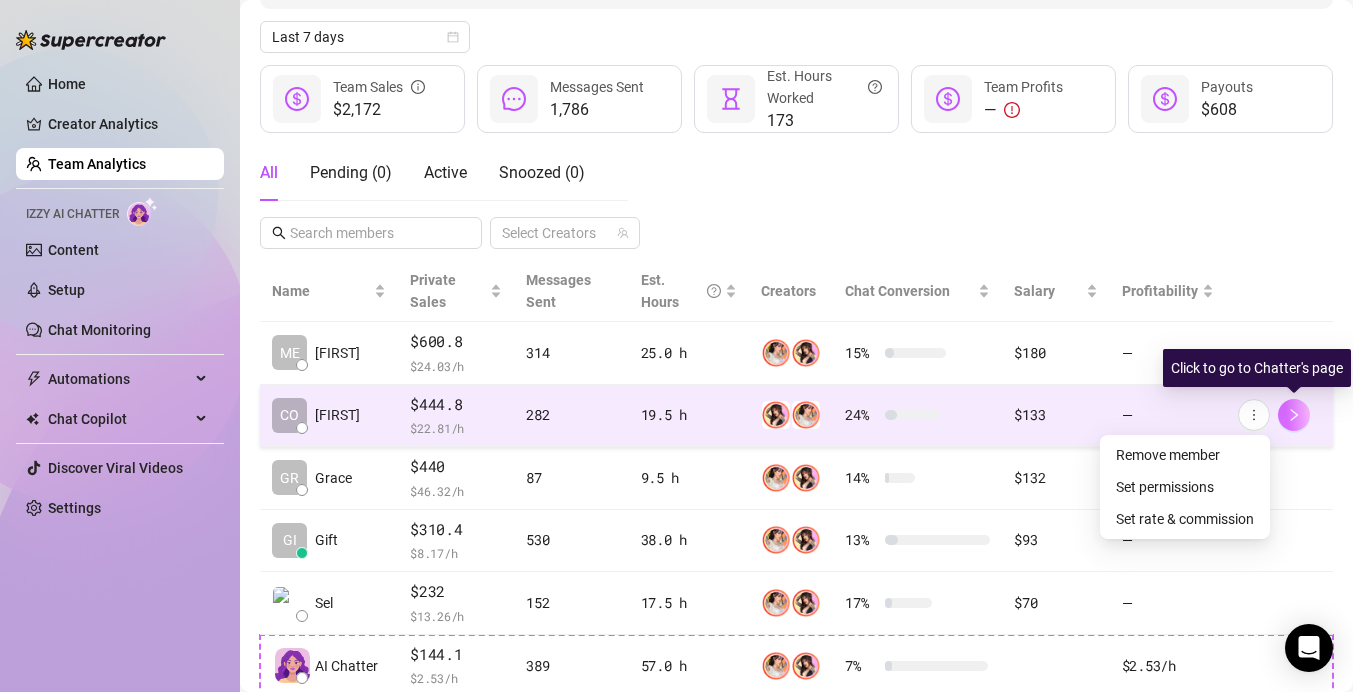 click 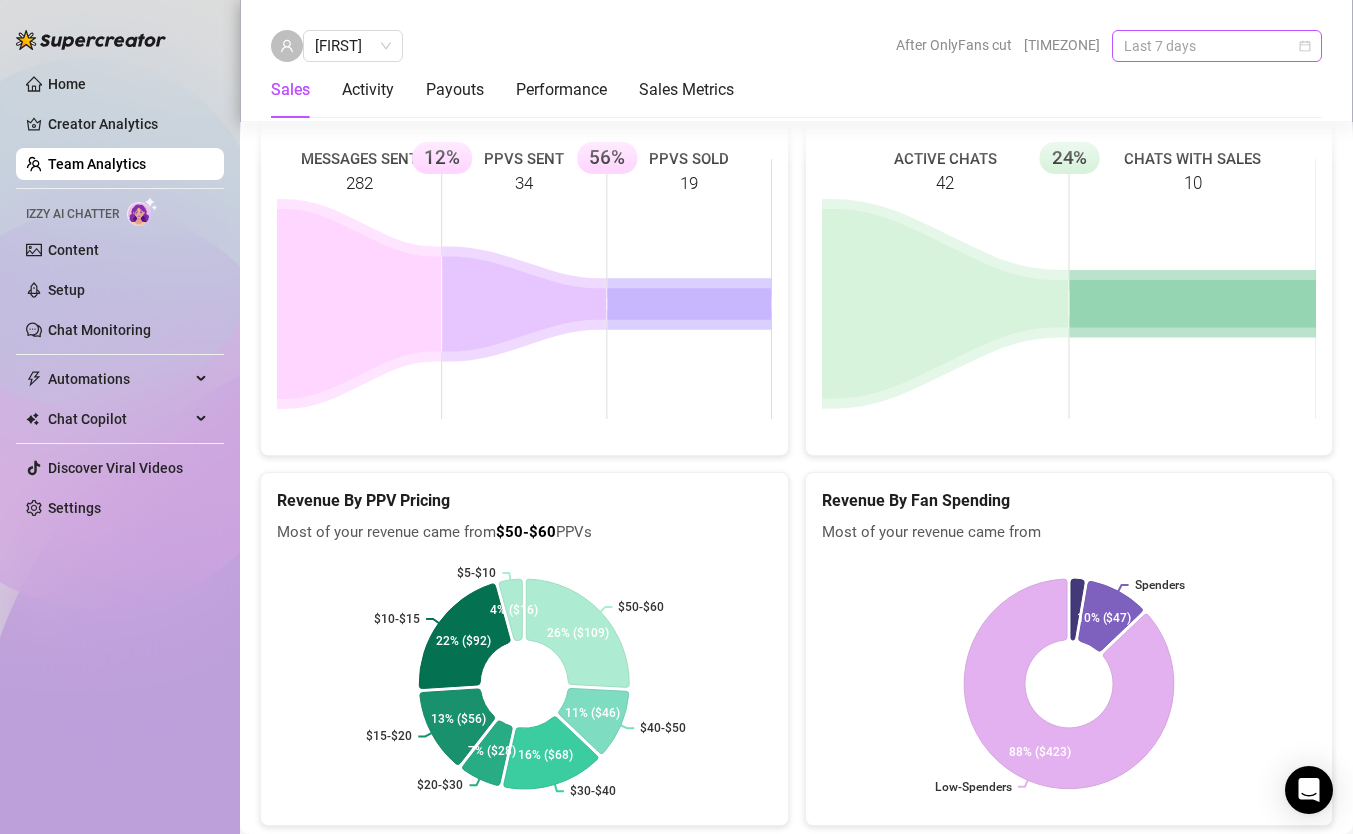 click on "Last 7 days" at bounding box center [1217, 46] 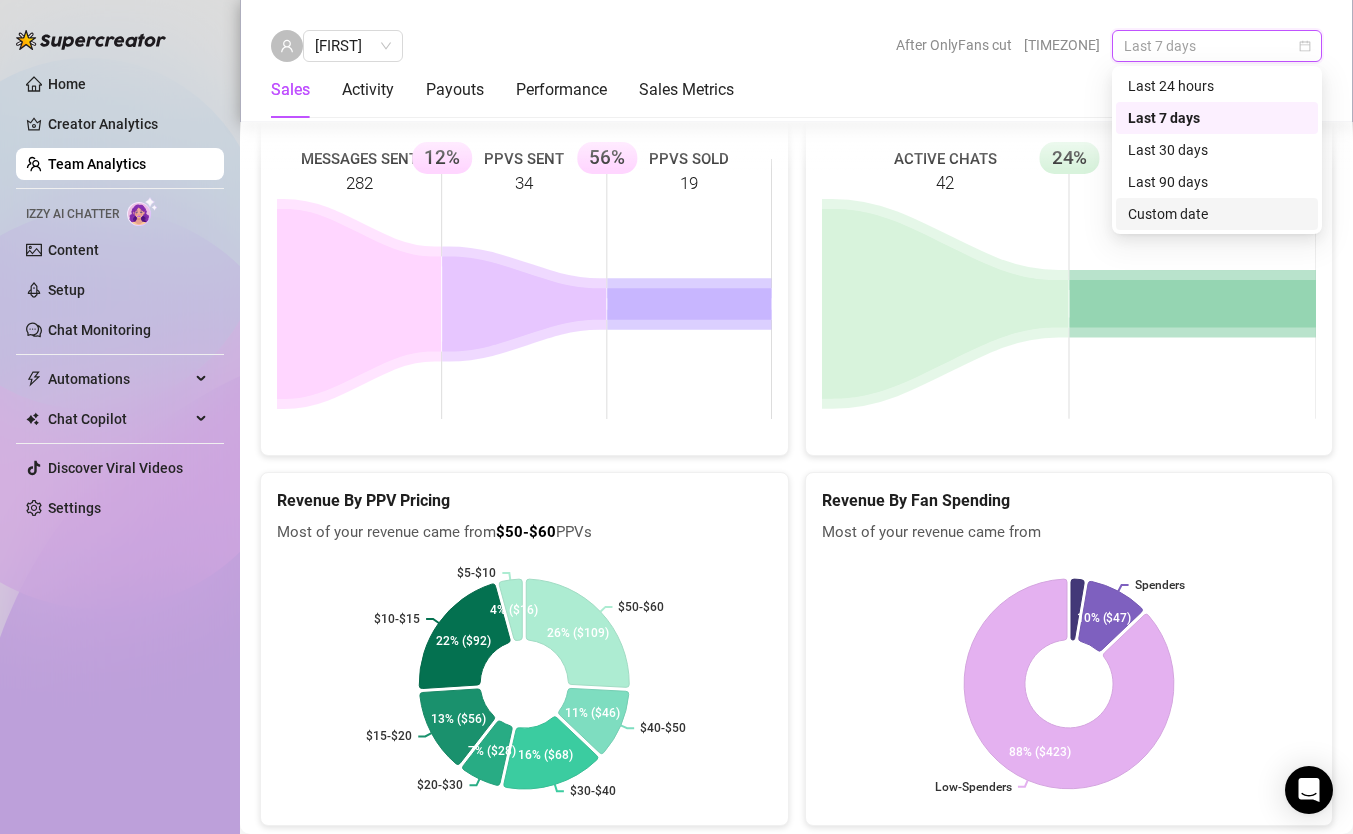 click on "Custom date" at bounding box center [1217, 214] 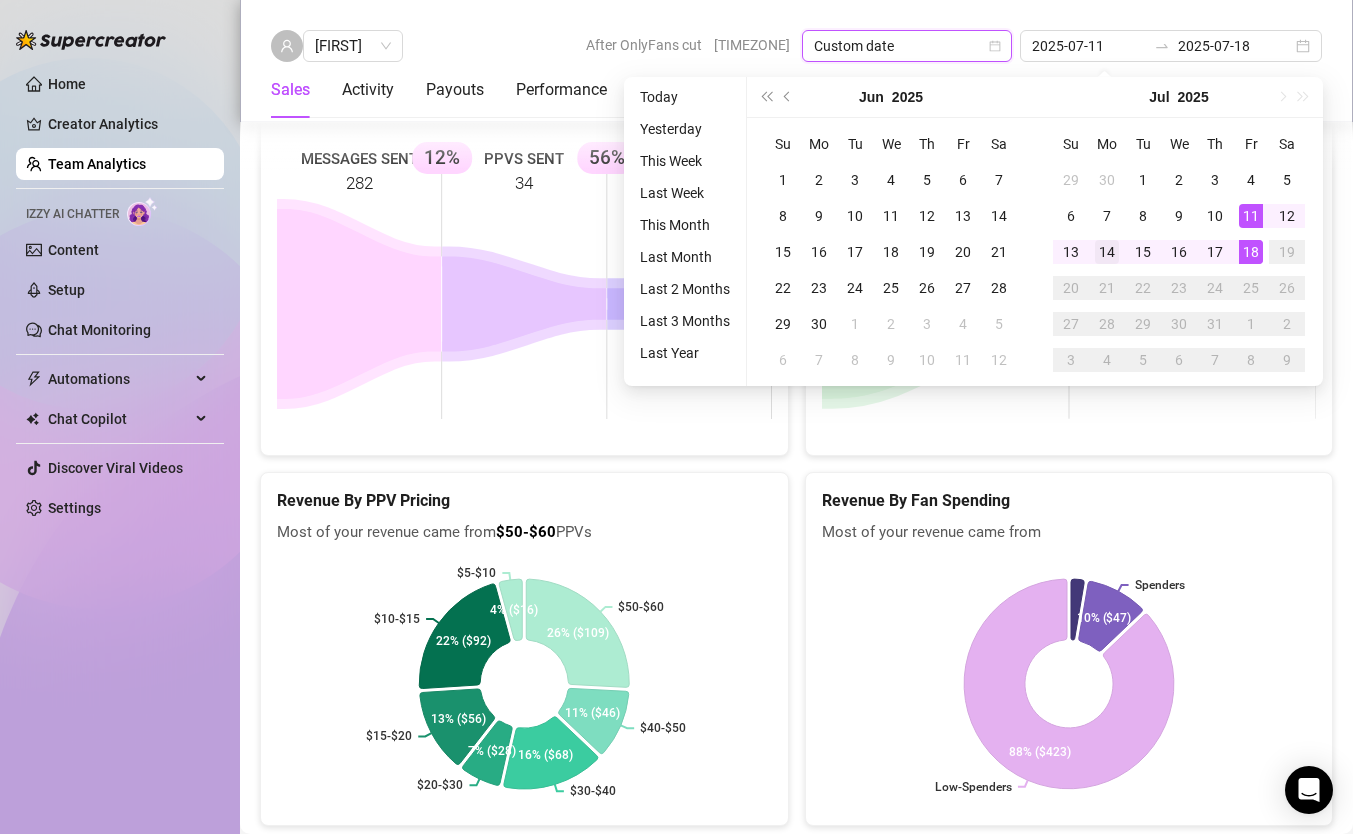 type on "2025-07-14" 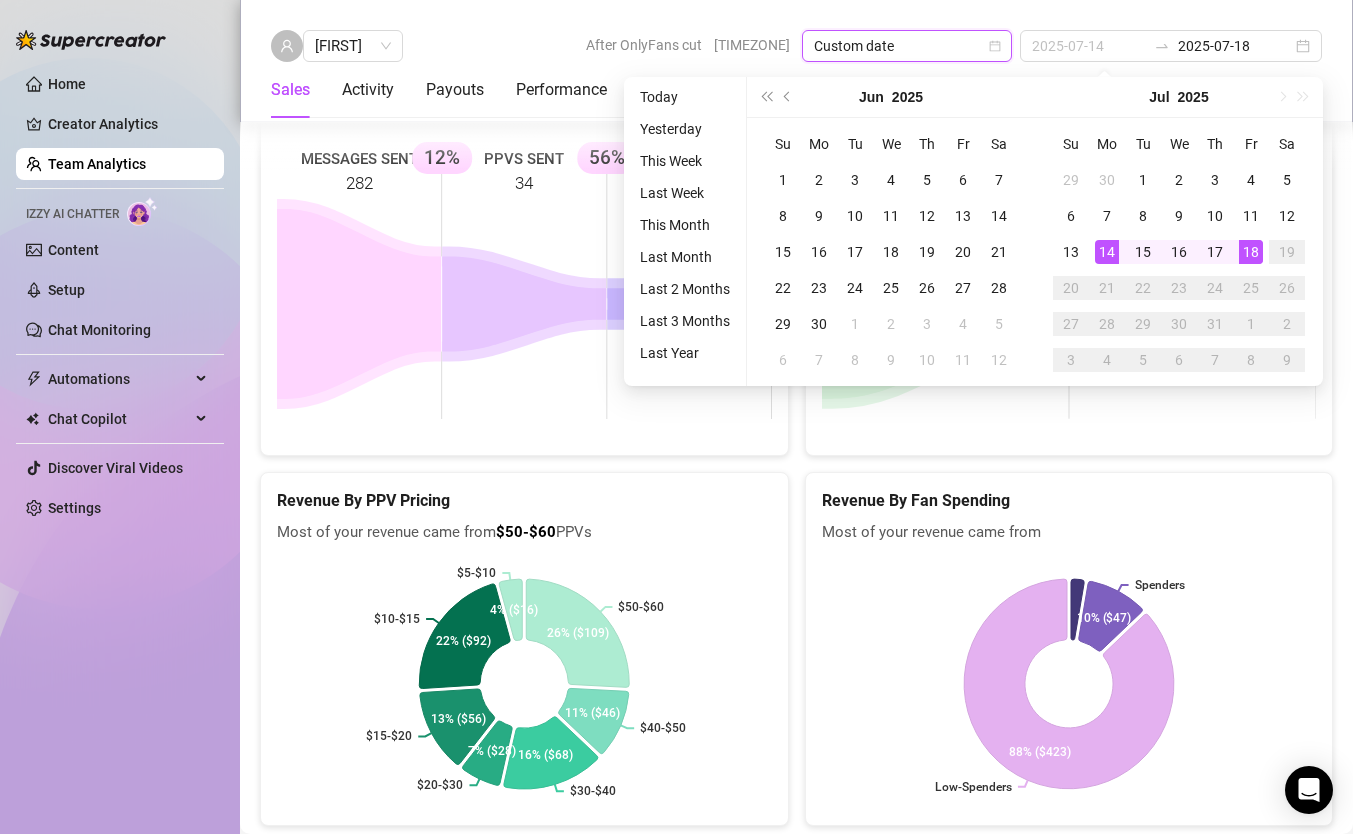 click on "14" at bounding box center (1107, 252) 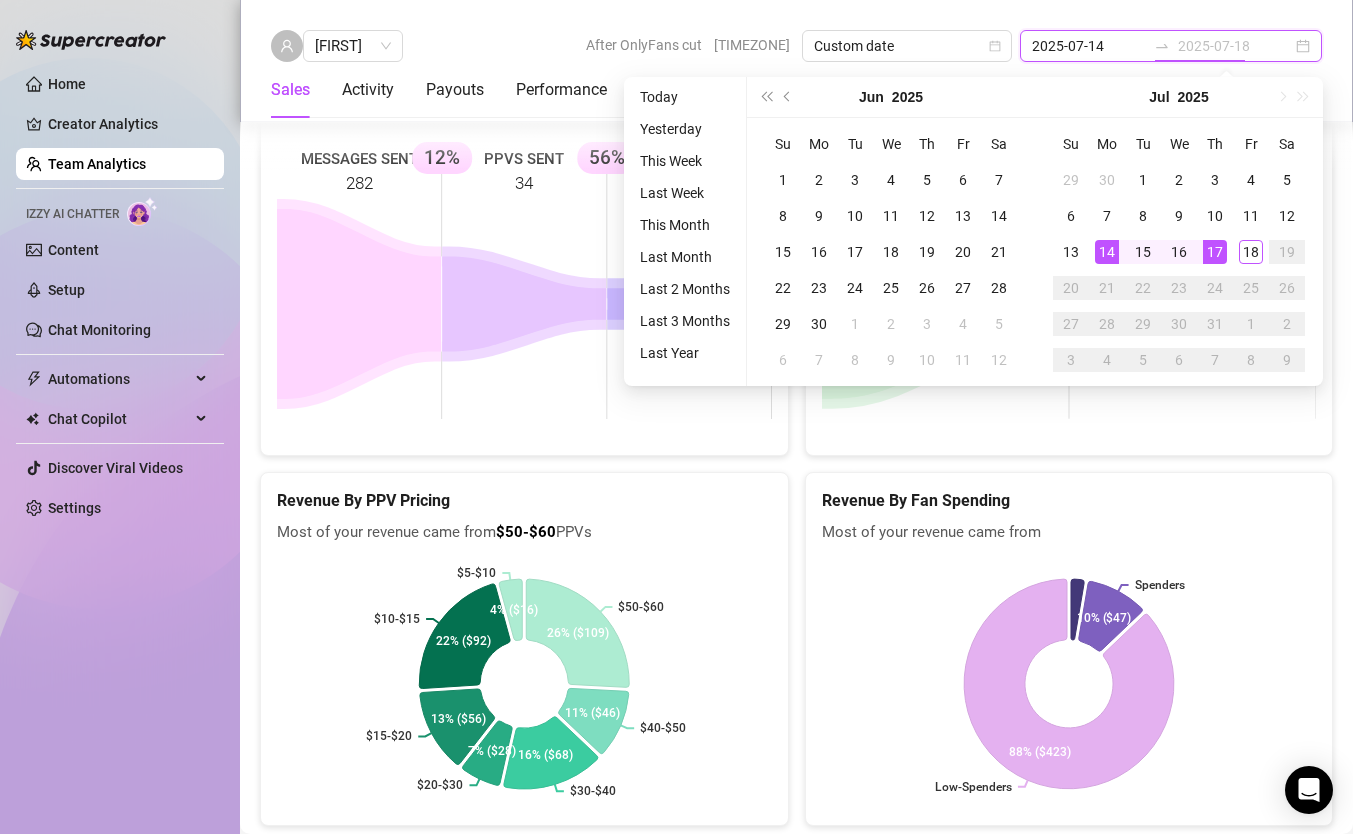 type on "2025-07-17" 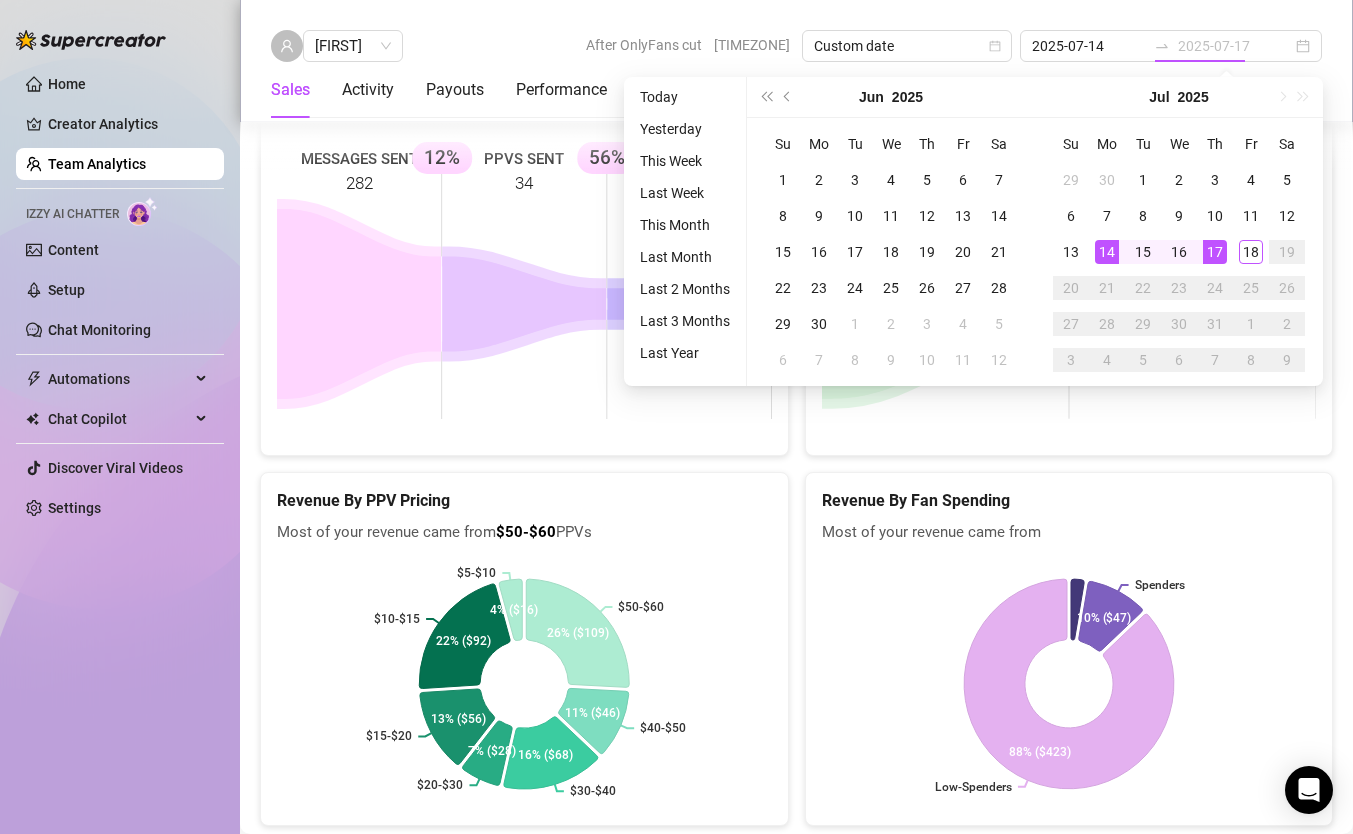 click on "17" at bounding box center [1215, 252] 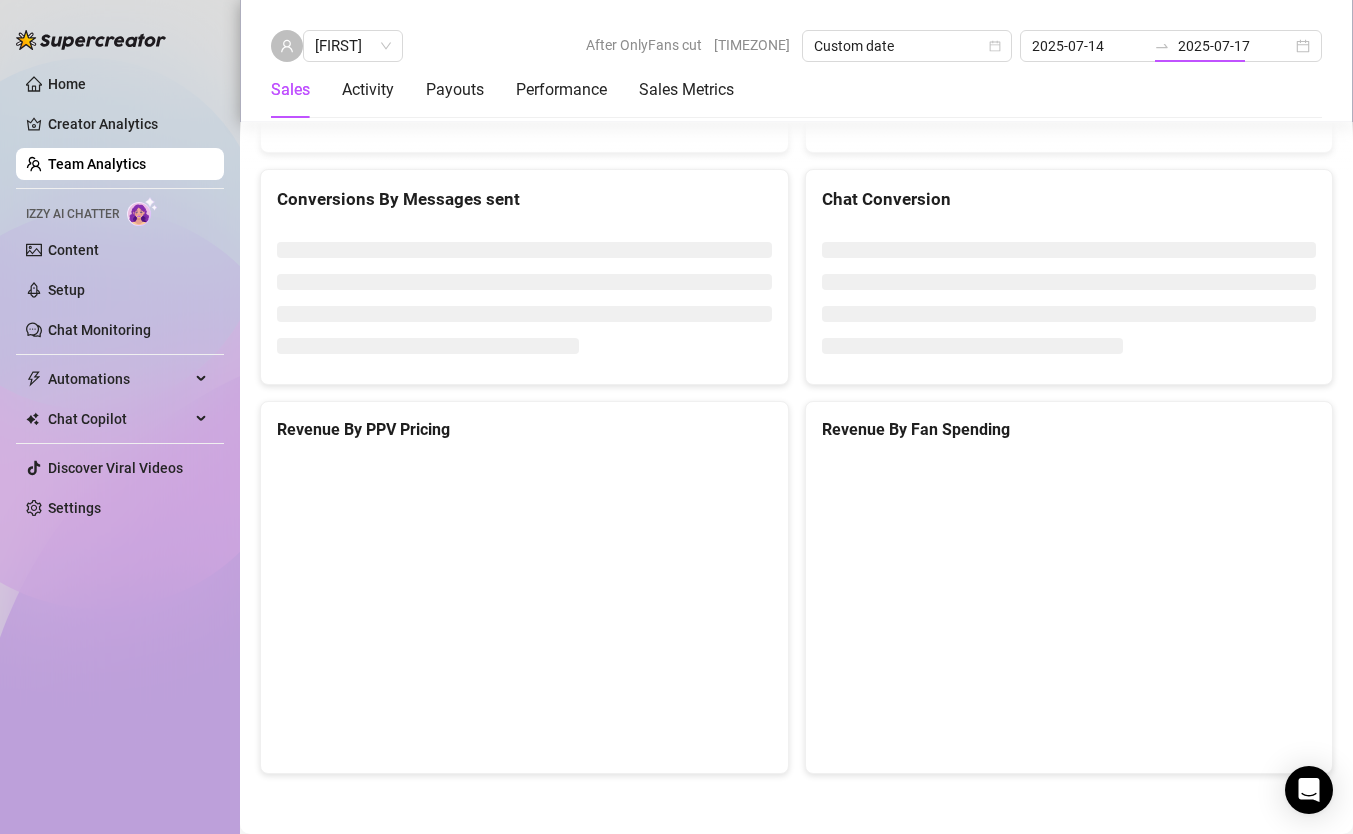 type on "2025-07-14" 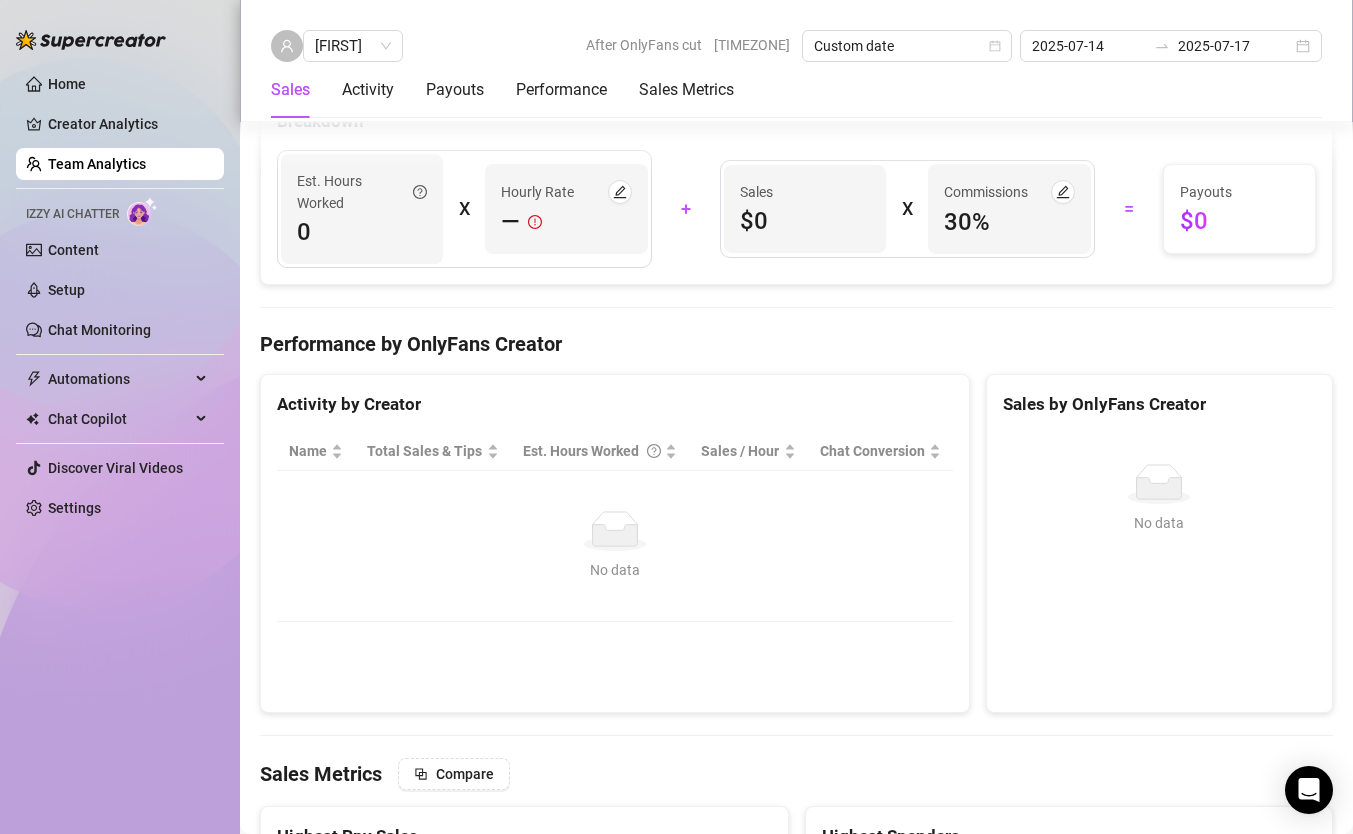 scroll, scrollTop: 1538, scrollLeft: 0, axis: vertical 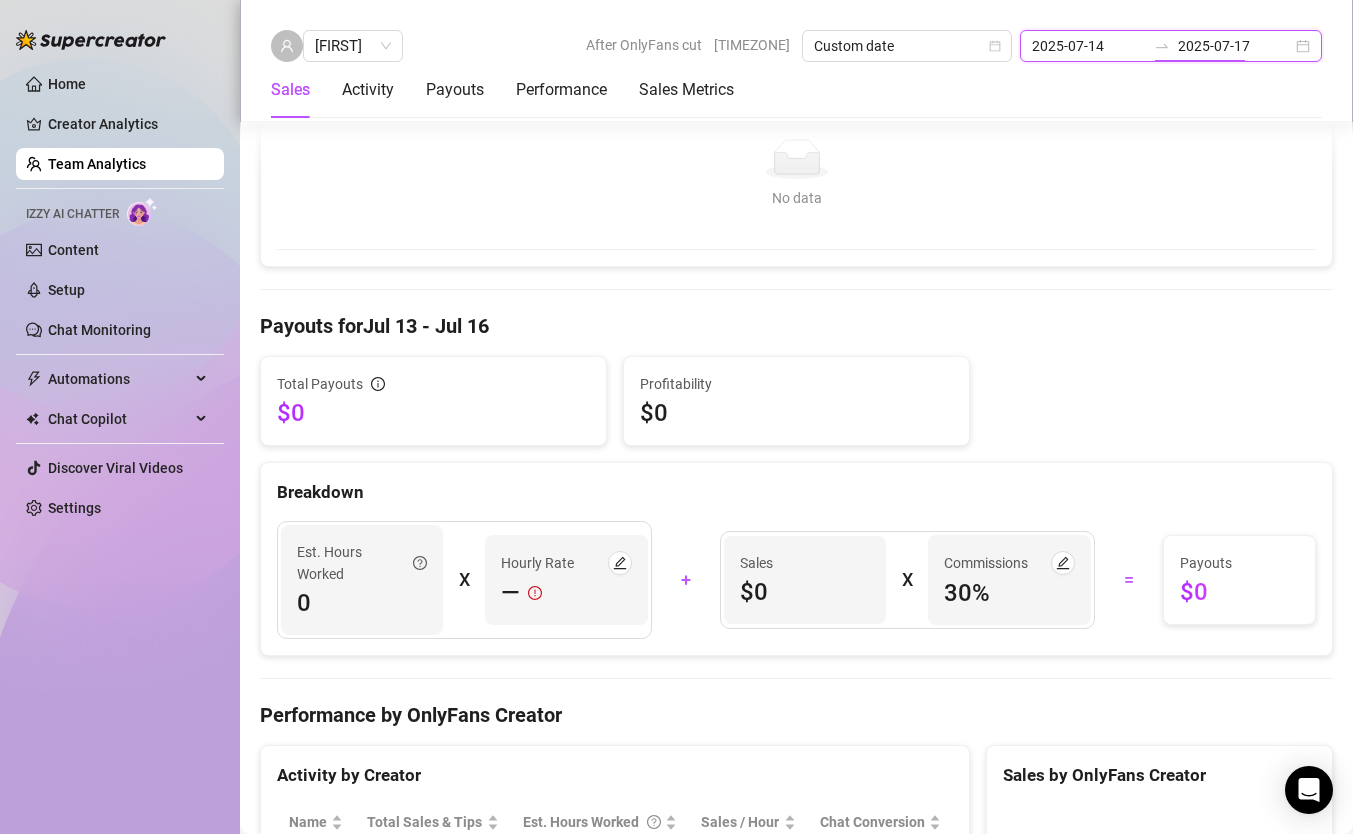 click on "2025-07-17" at bounding box center (1235, 46) 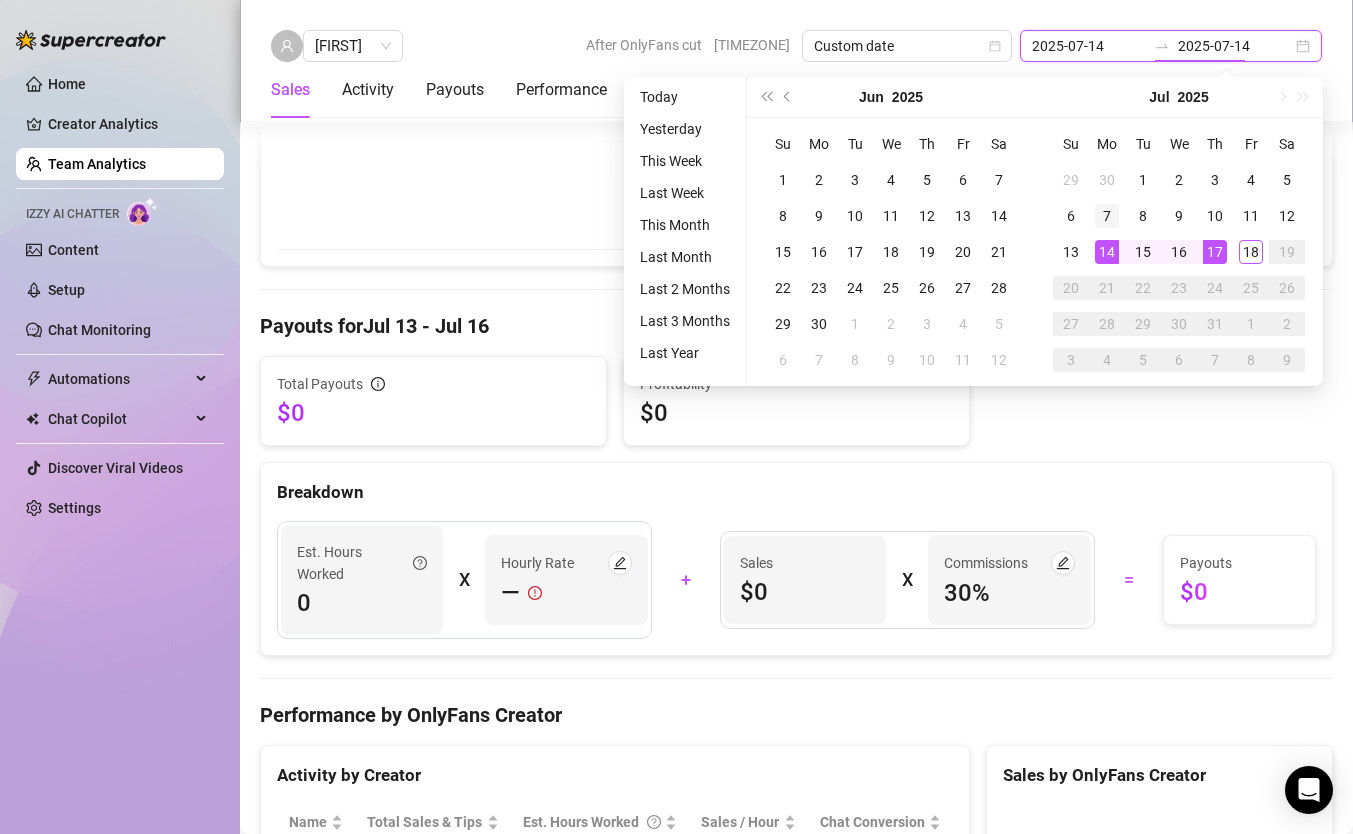 type on "2025-07-07" 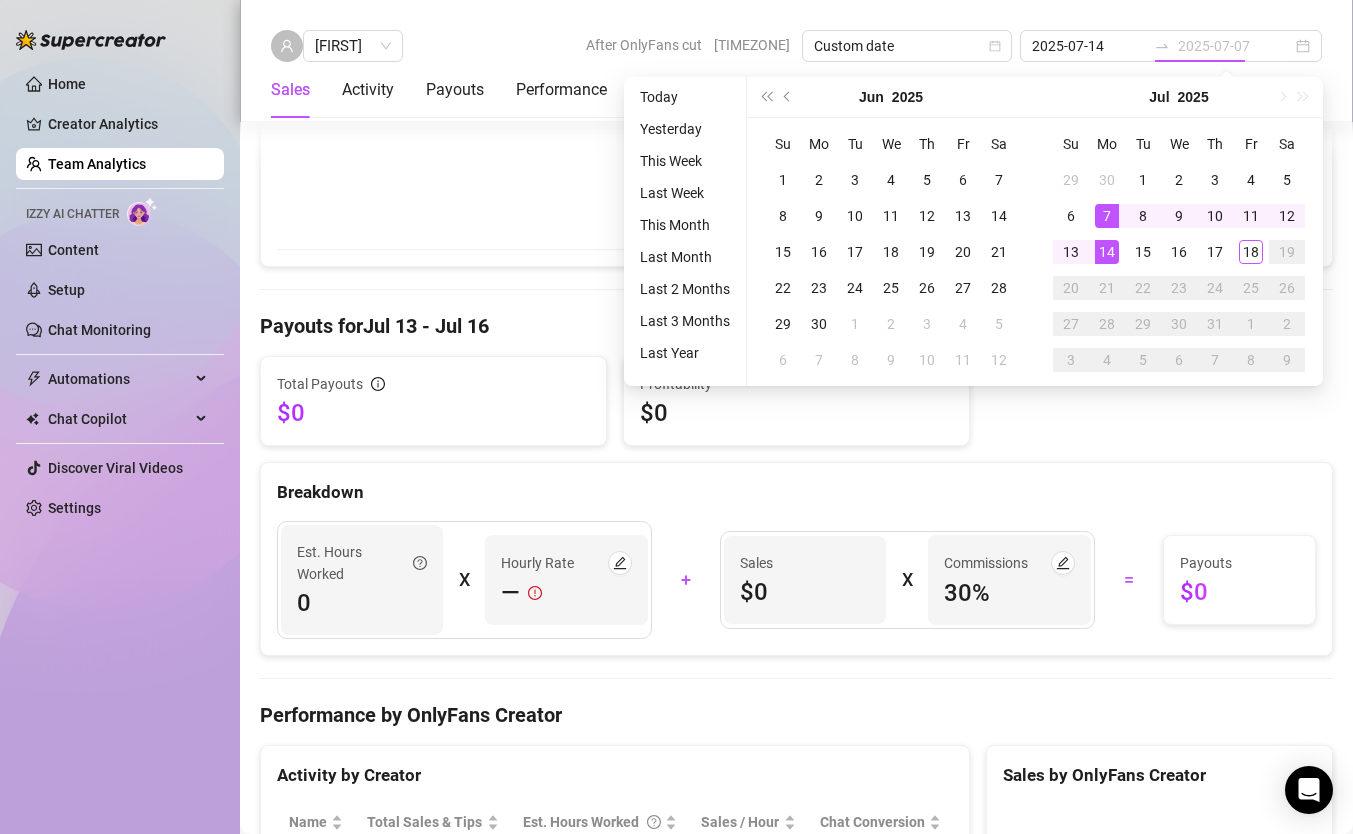click on "7" at bounding box center (1107, 216) 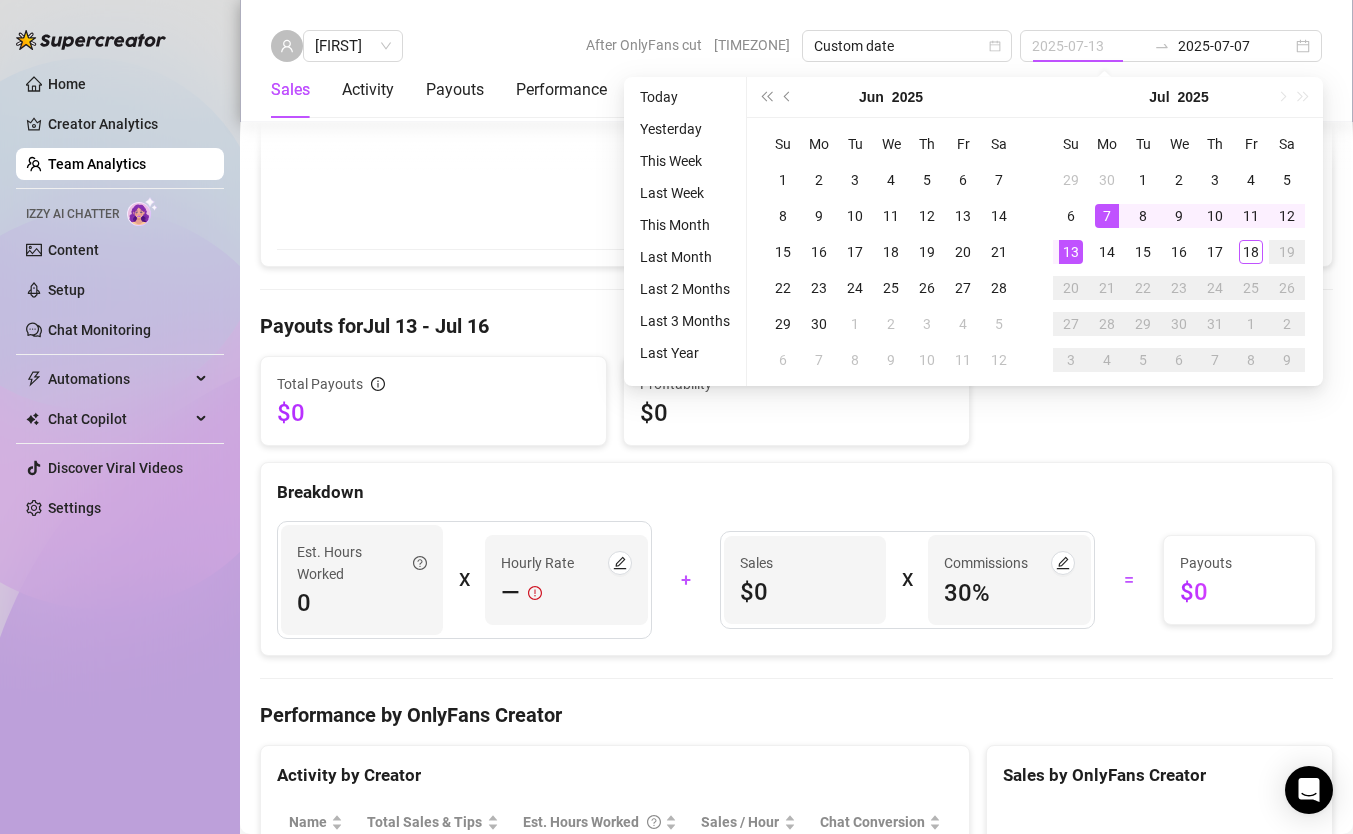 click on "13" at bounding box center [1071, 252] 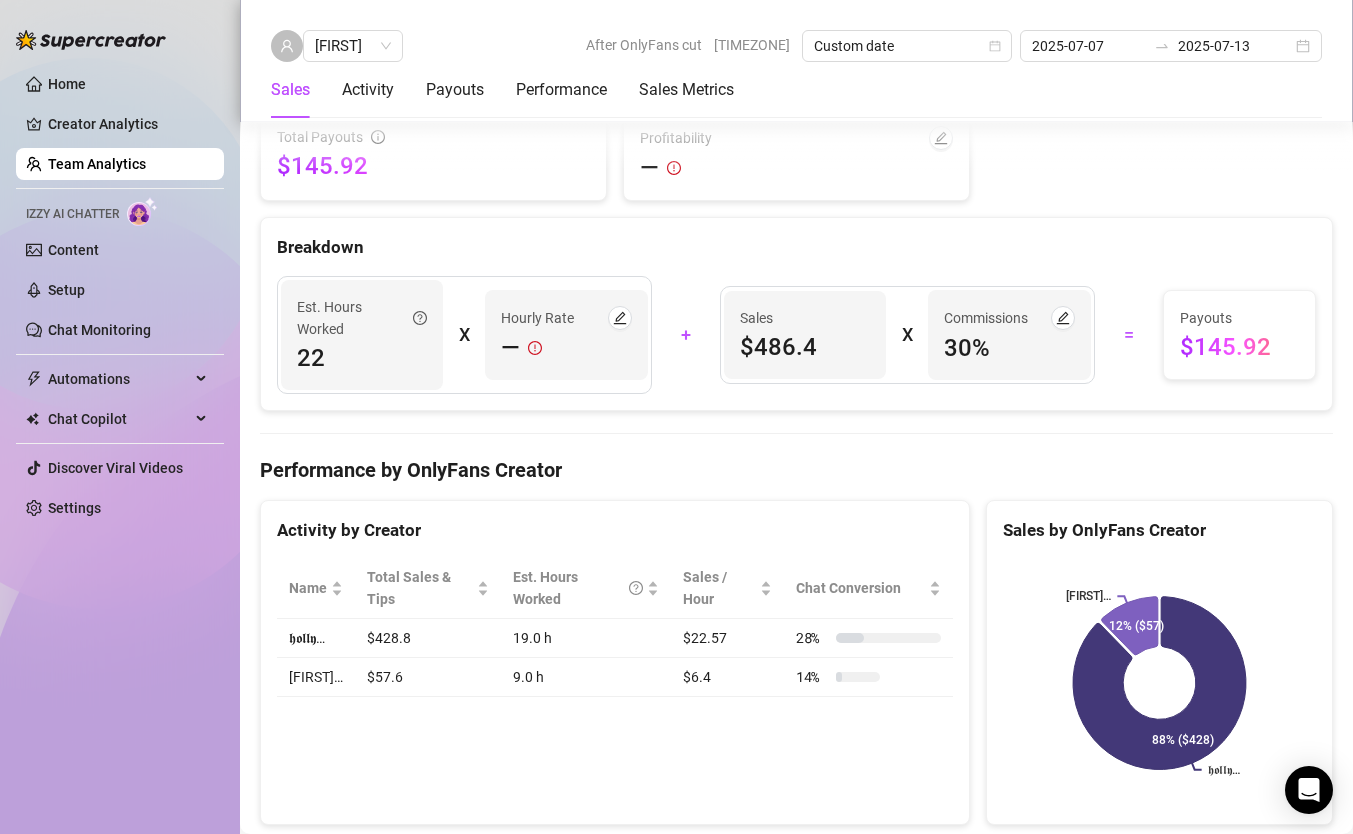 scroll, scrollTop: 1742, scrollLeft: 0, axis: vertical 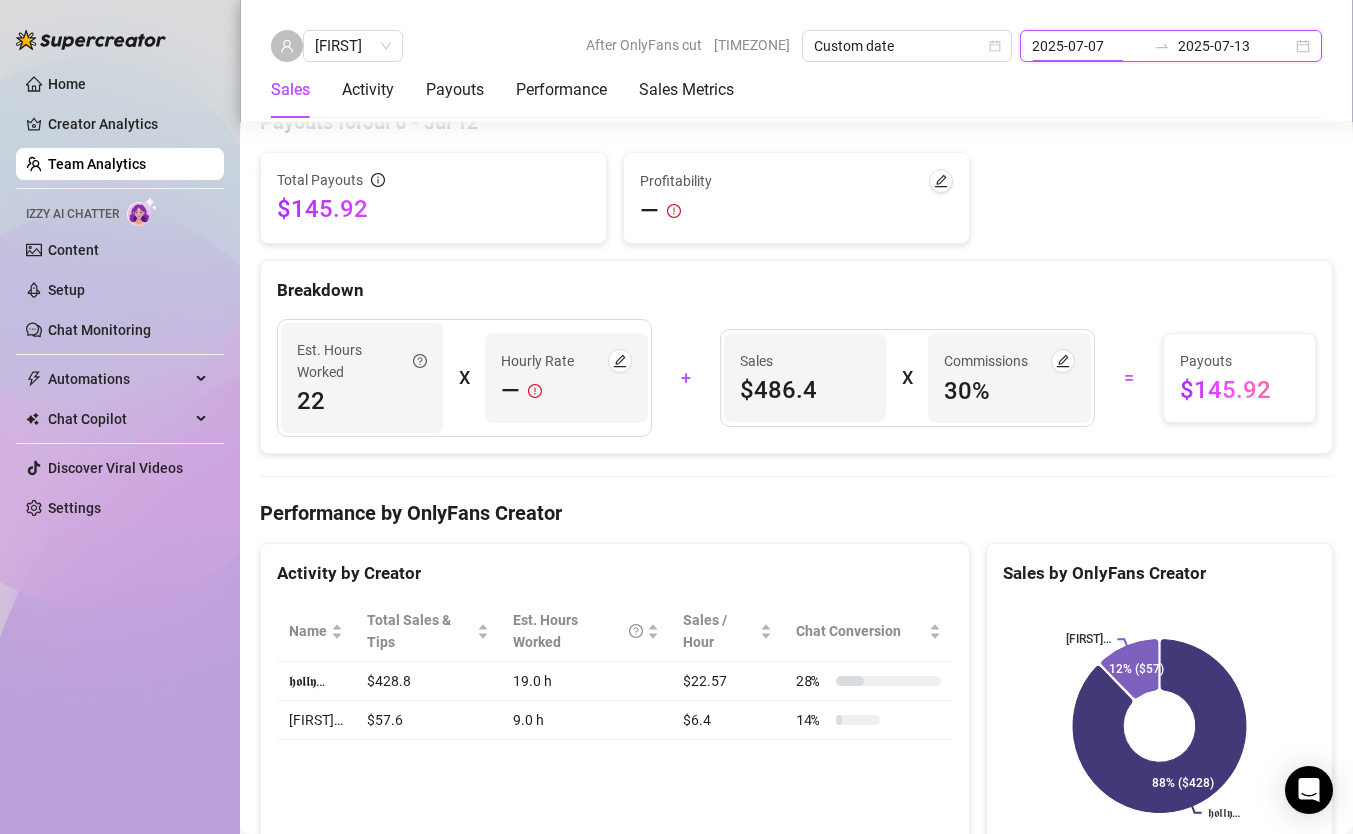 click on "2025-07-07" at bounding box center [1089, 46] 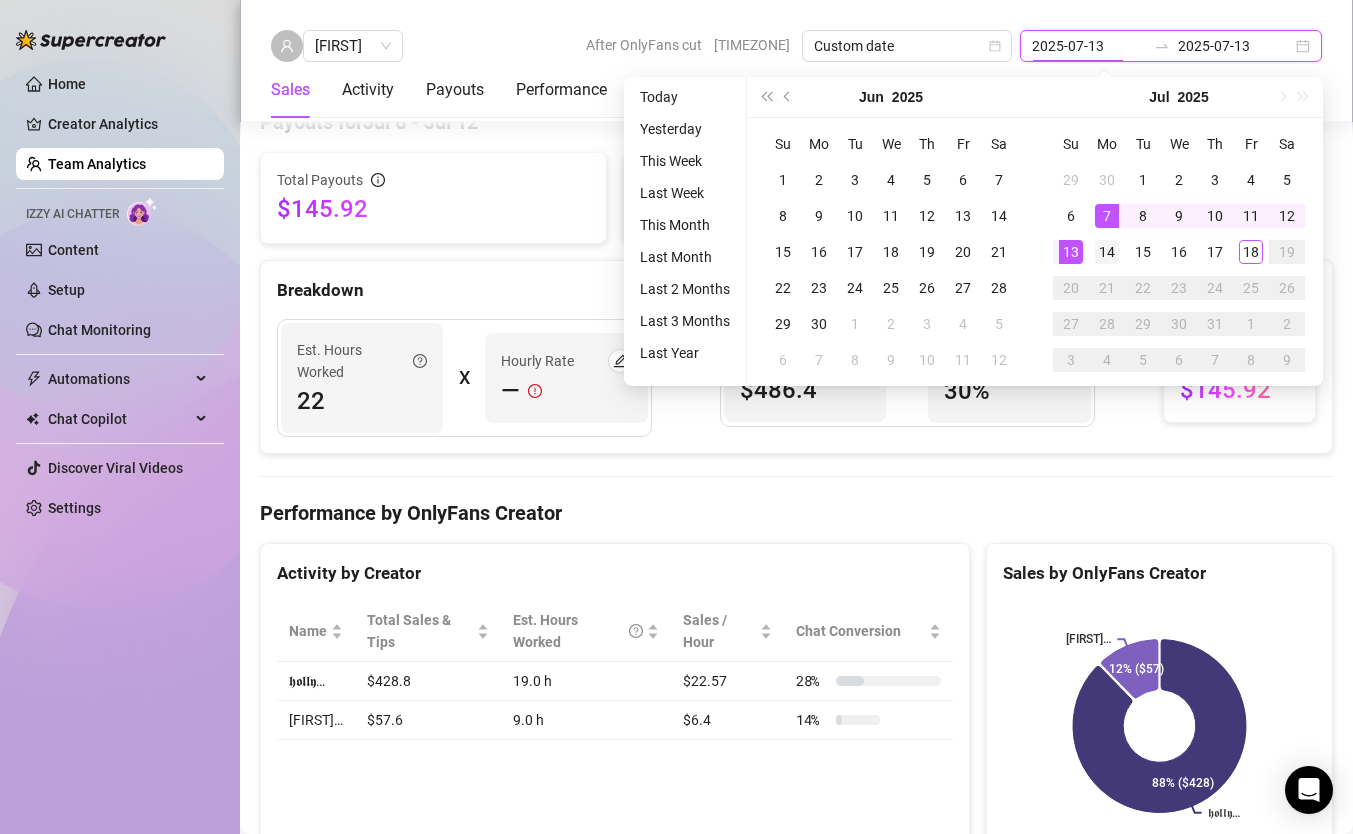 type on "2025-07-14" 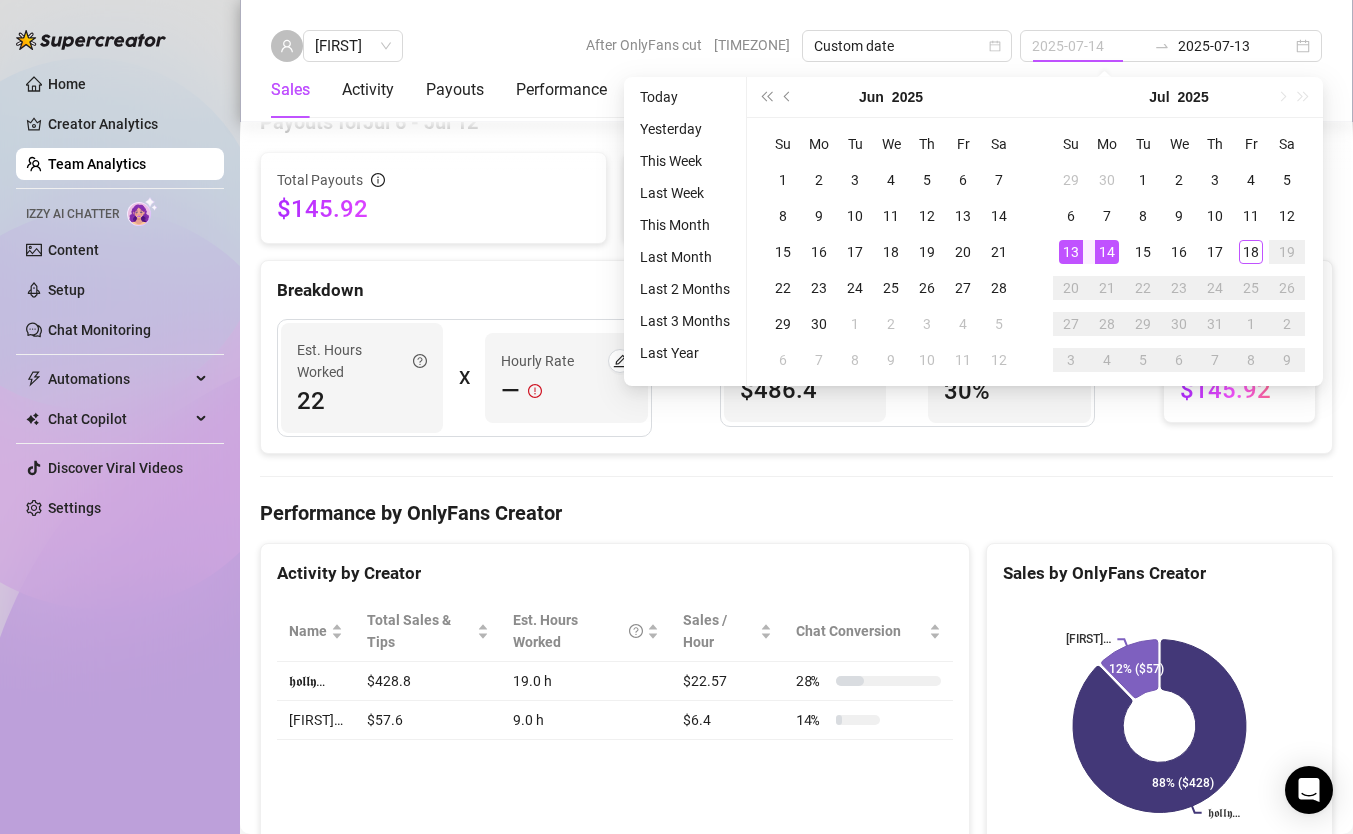 click on "14" at bounding box center (1107, 252) 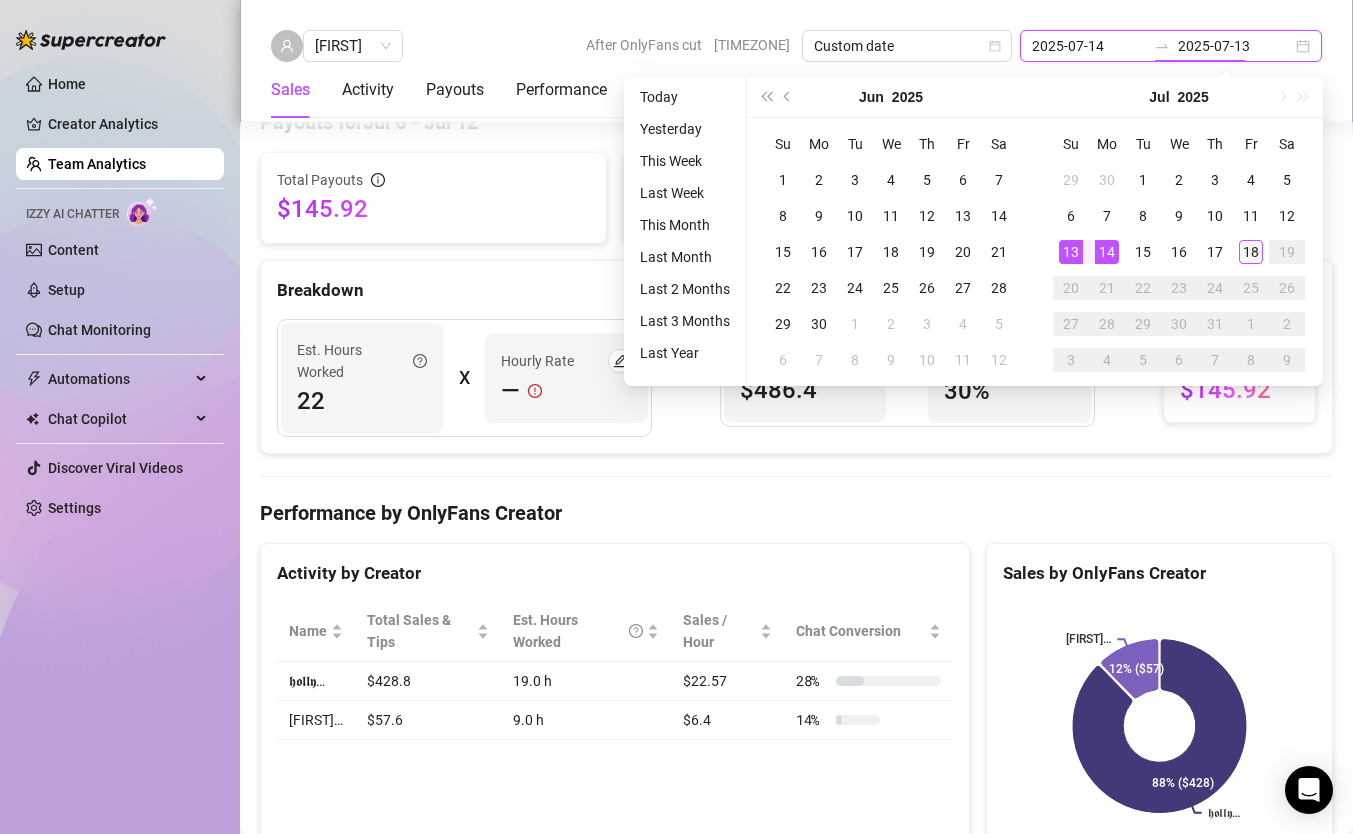 type on "2025-07-18" 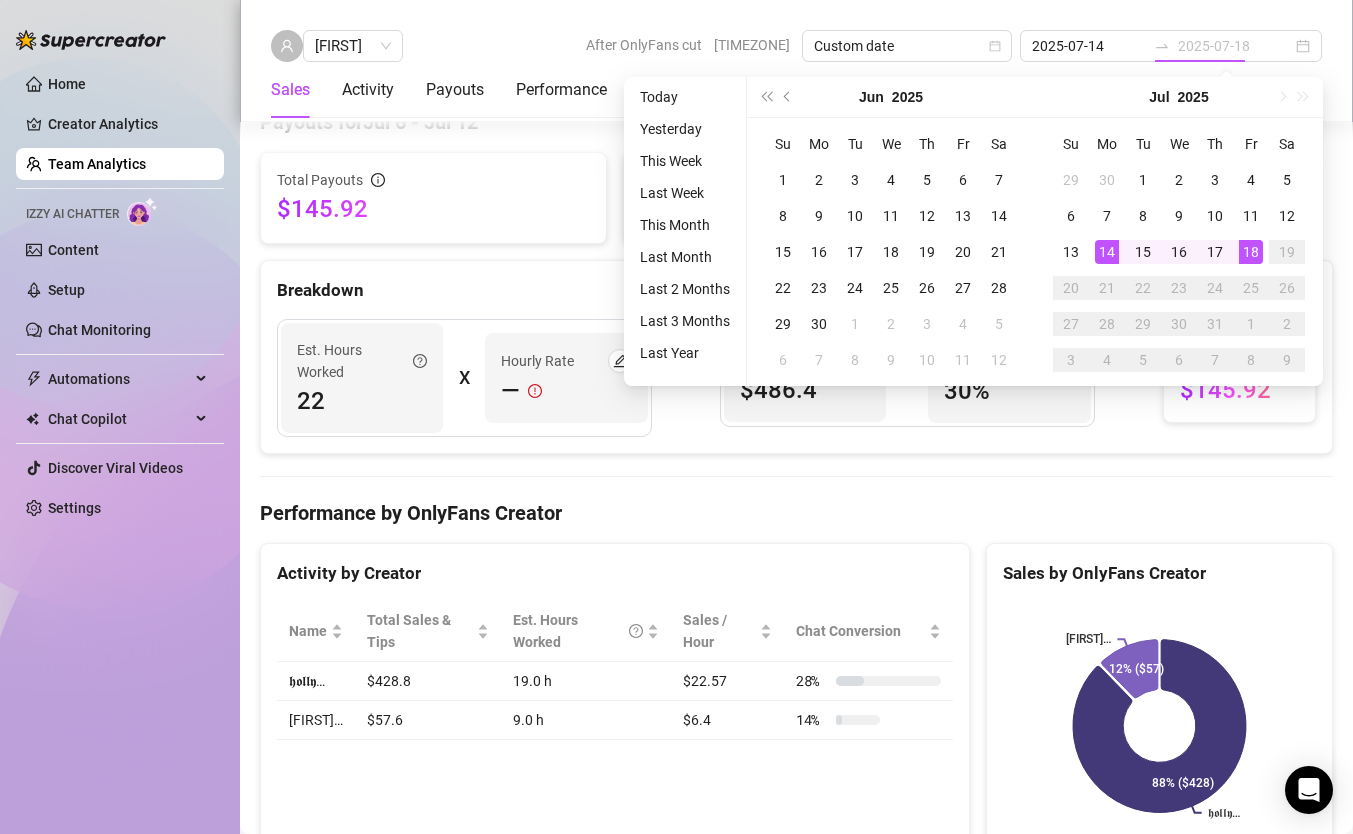 click on "18" at bounding box center (1251, 252) 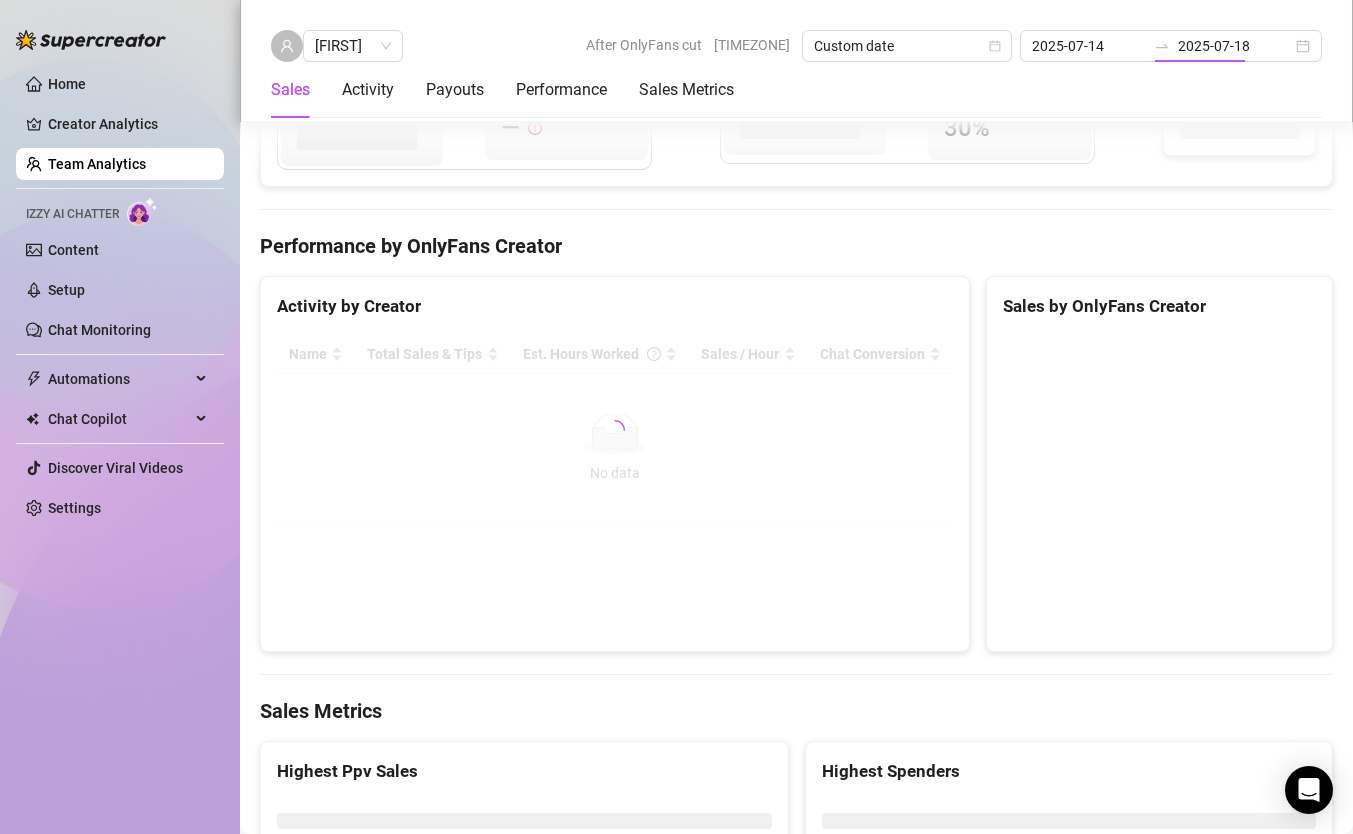 type on "2025-07-14" 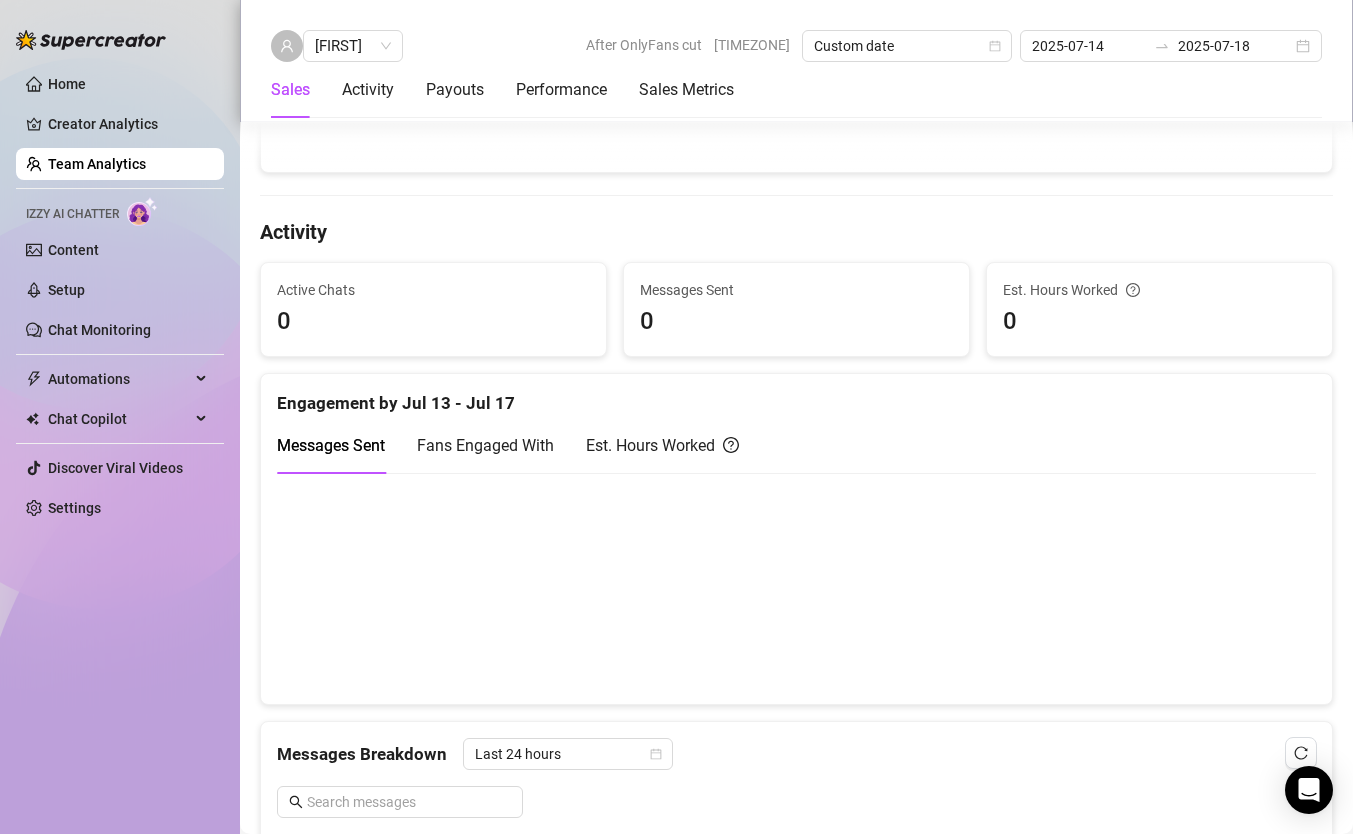 scroll, scrollTop: 0, scrollLeft: 0, axis: both 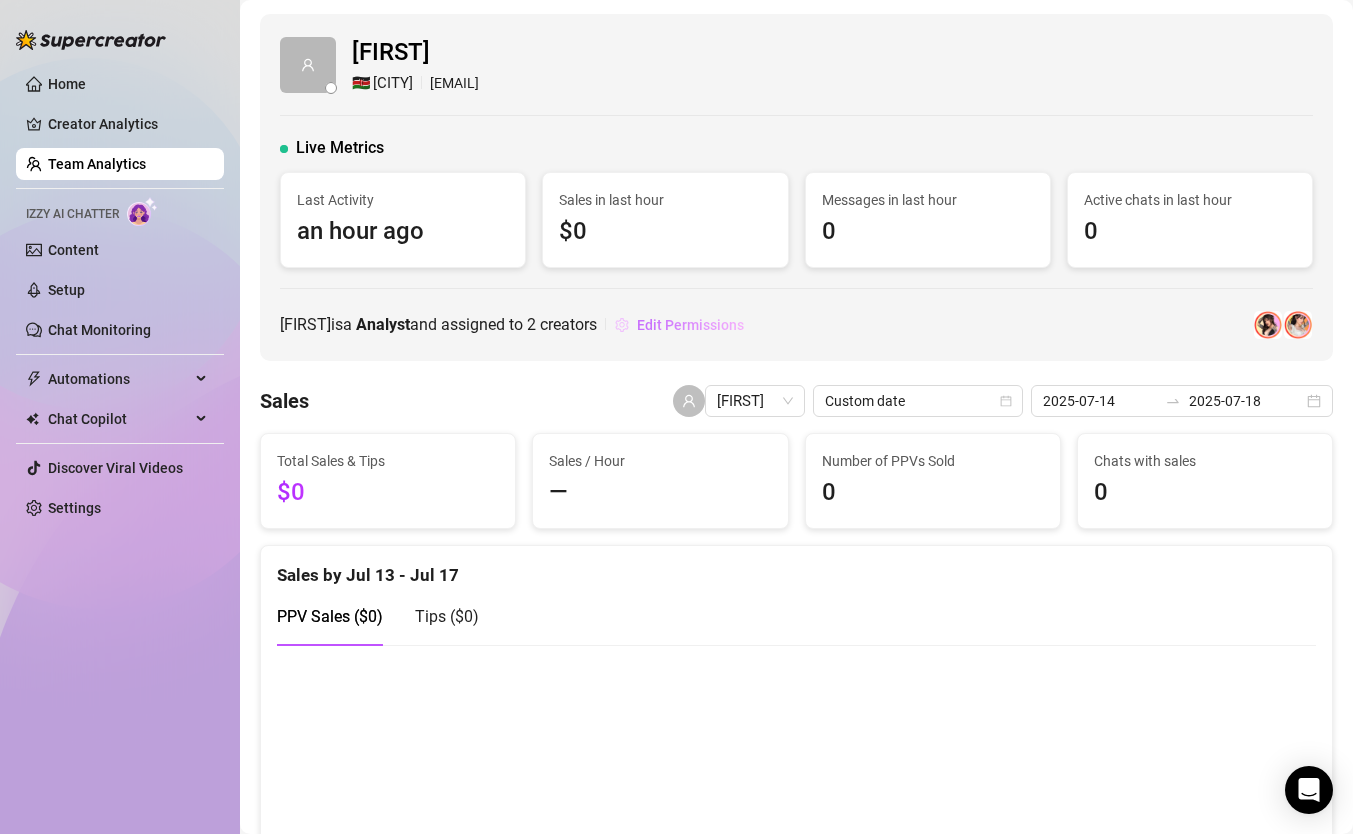 click on "Edit Permissions" at bounding box center (690, 325) 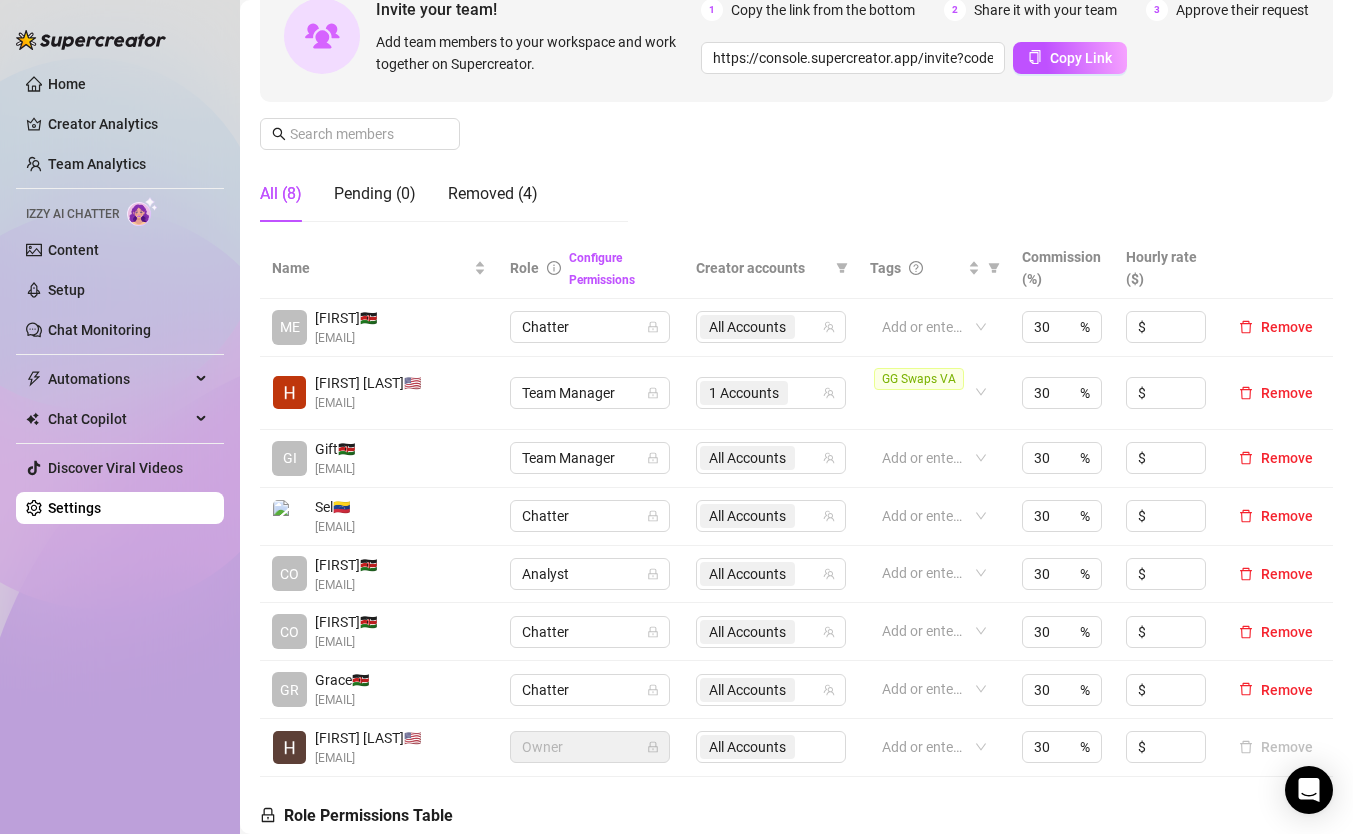 scroll, scrollTop: 212, scrollLeft: 0, axis: vertical 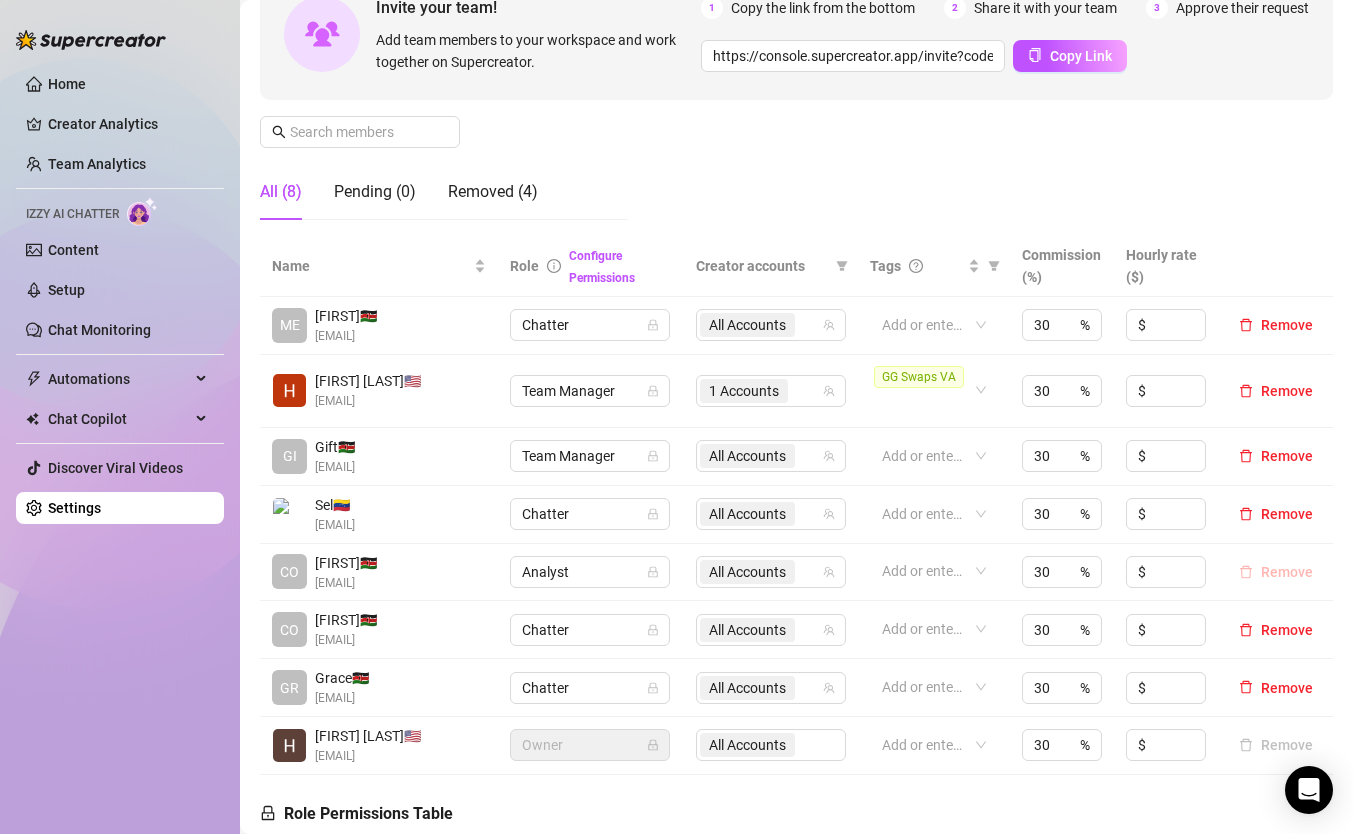 click on "Remove" at bounding box center [1287, 572] 